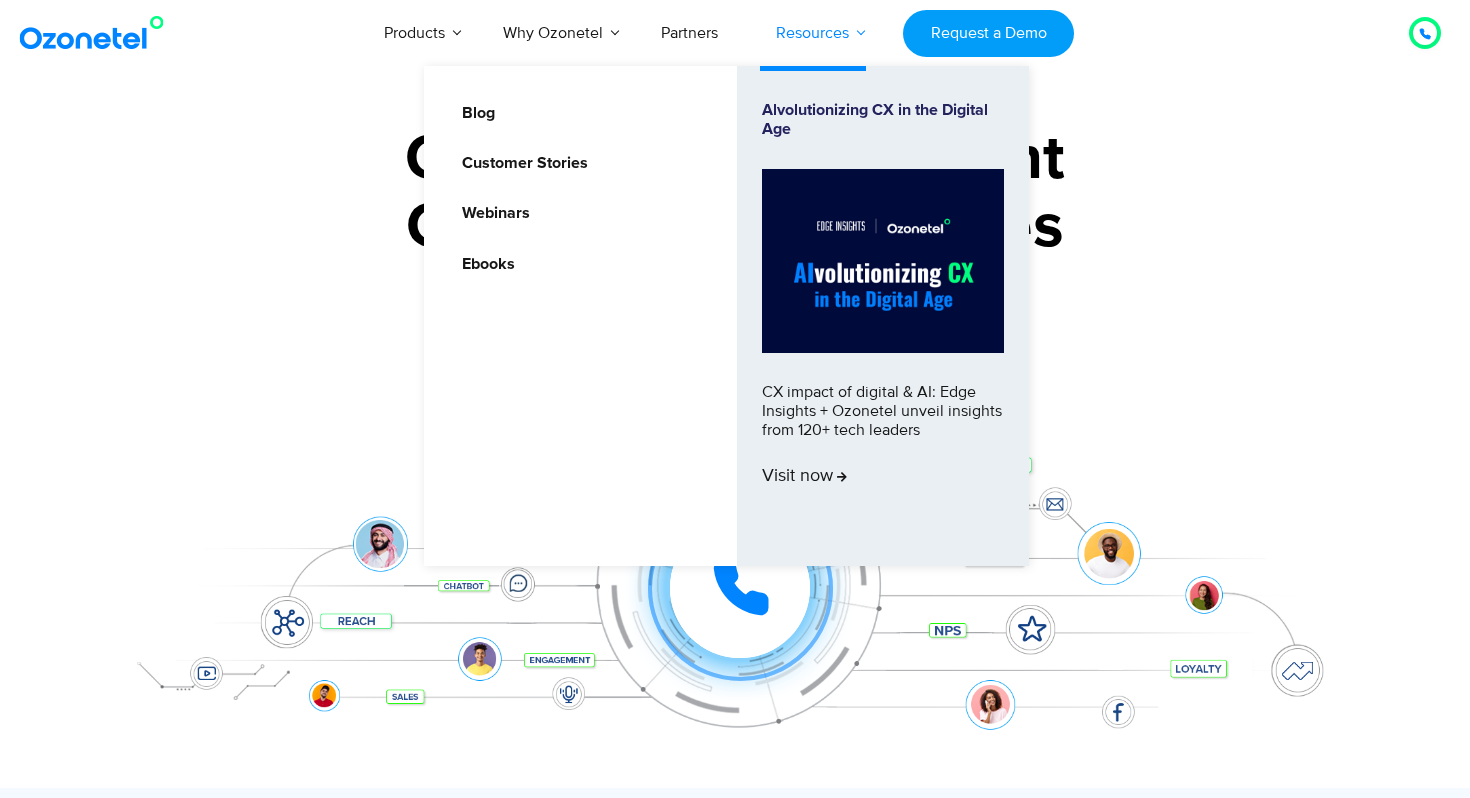 scroll, scrollTop: 0, scrollLeft: 0, axis: both 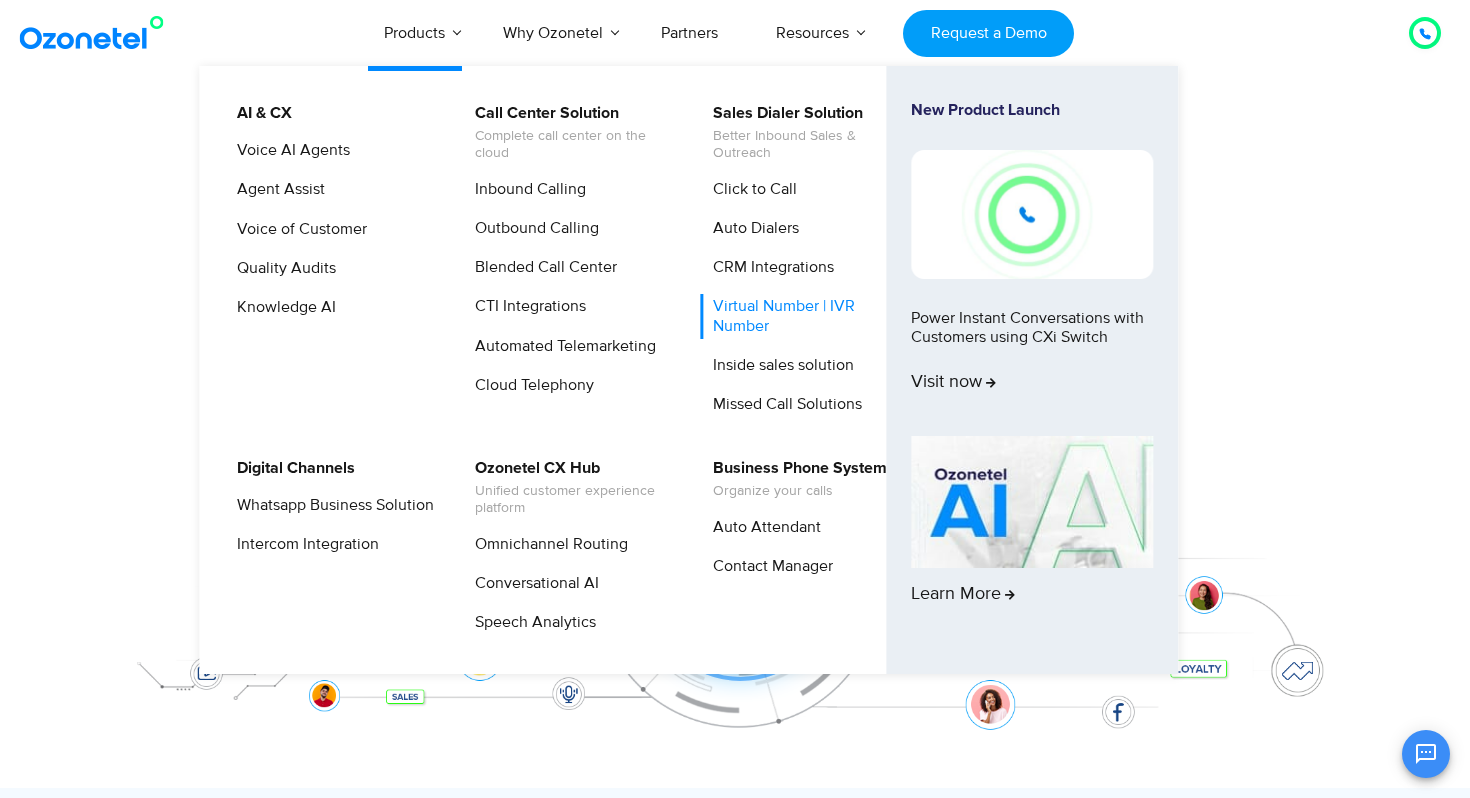 click on "Virtual Number | IVR Number" at bounding box center [806, 316] 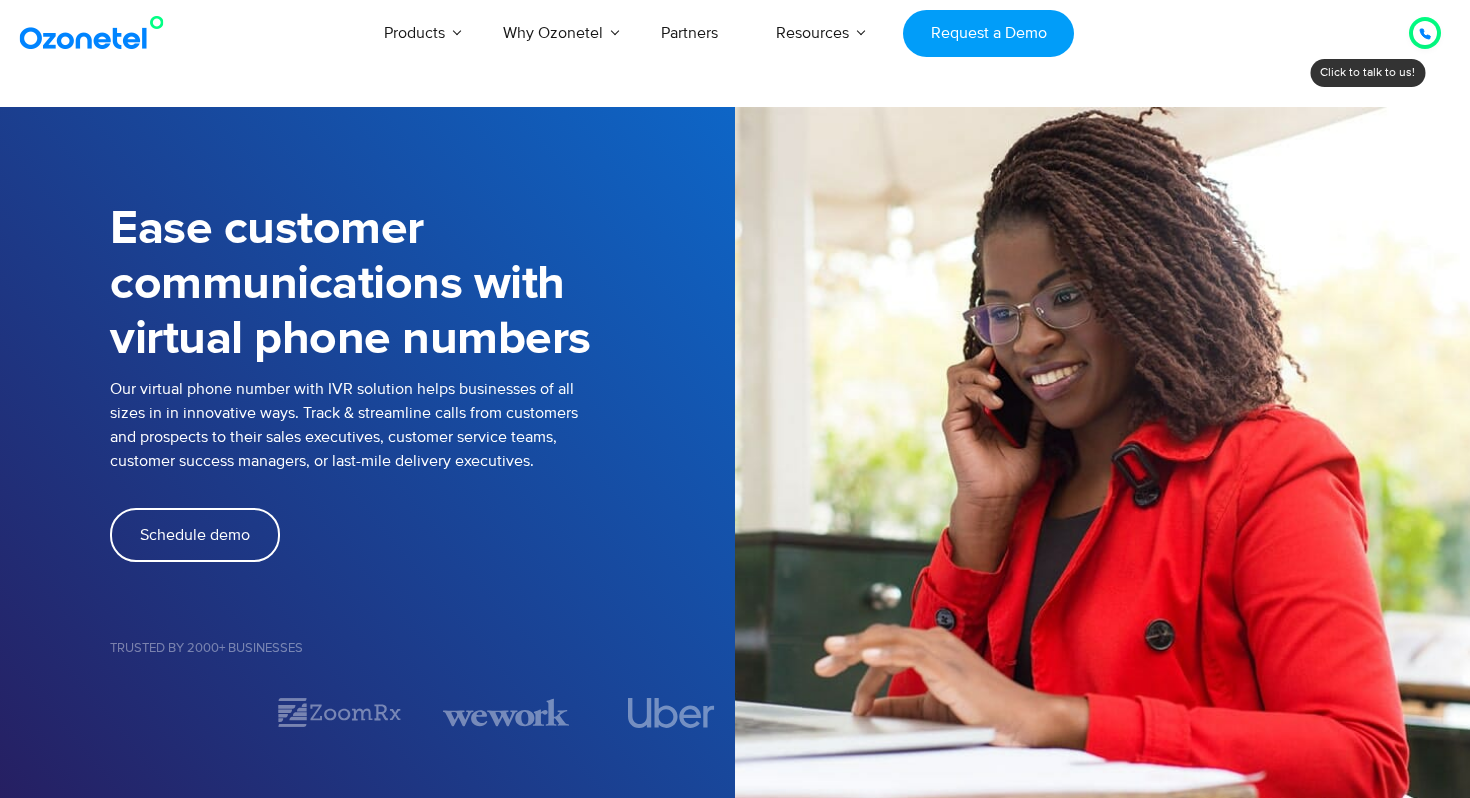 scroll, scrollTop: 0, scrollLeft: 0, axis: both 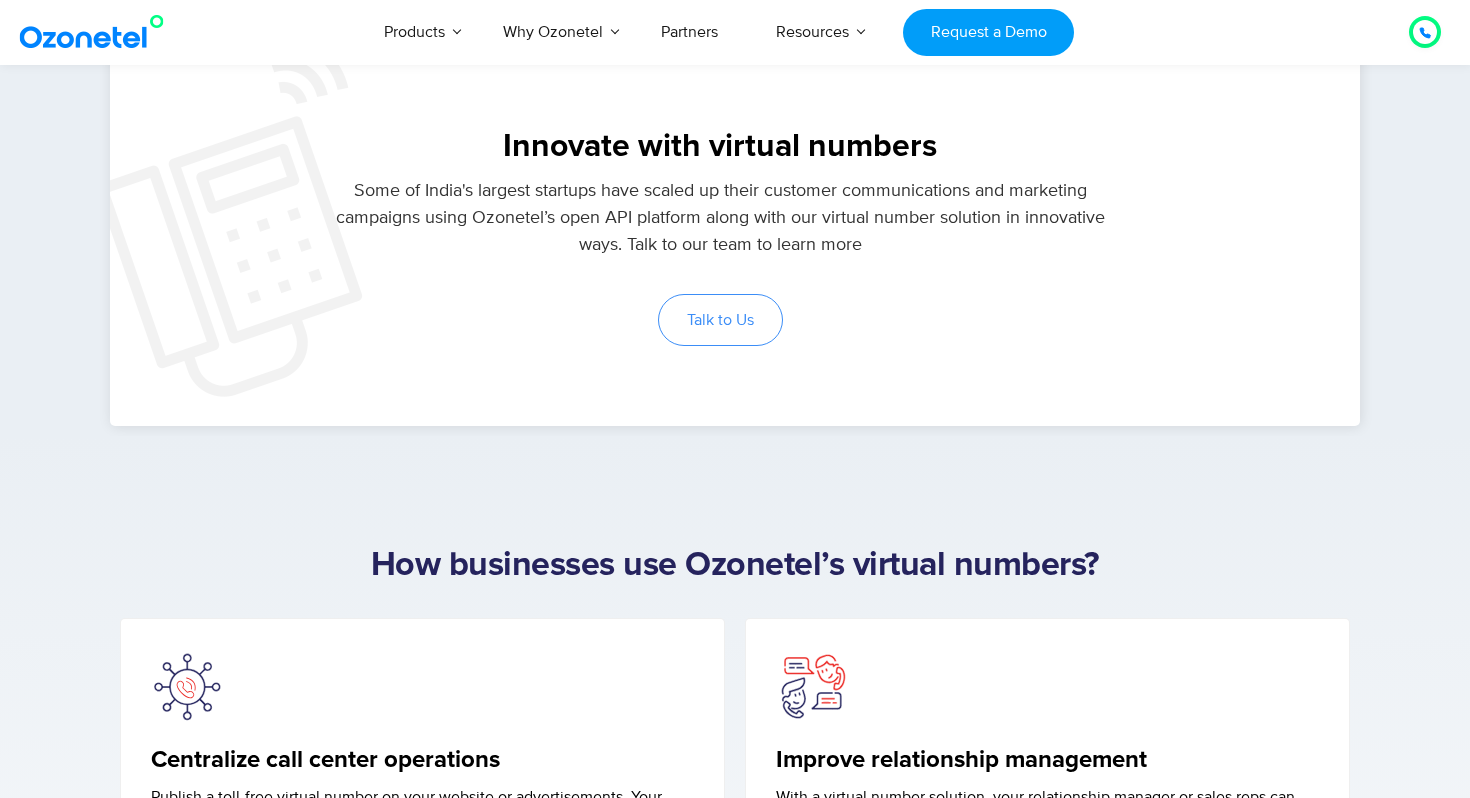 click on "Talk to Us" at bounding box center [720, 320] 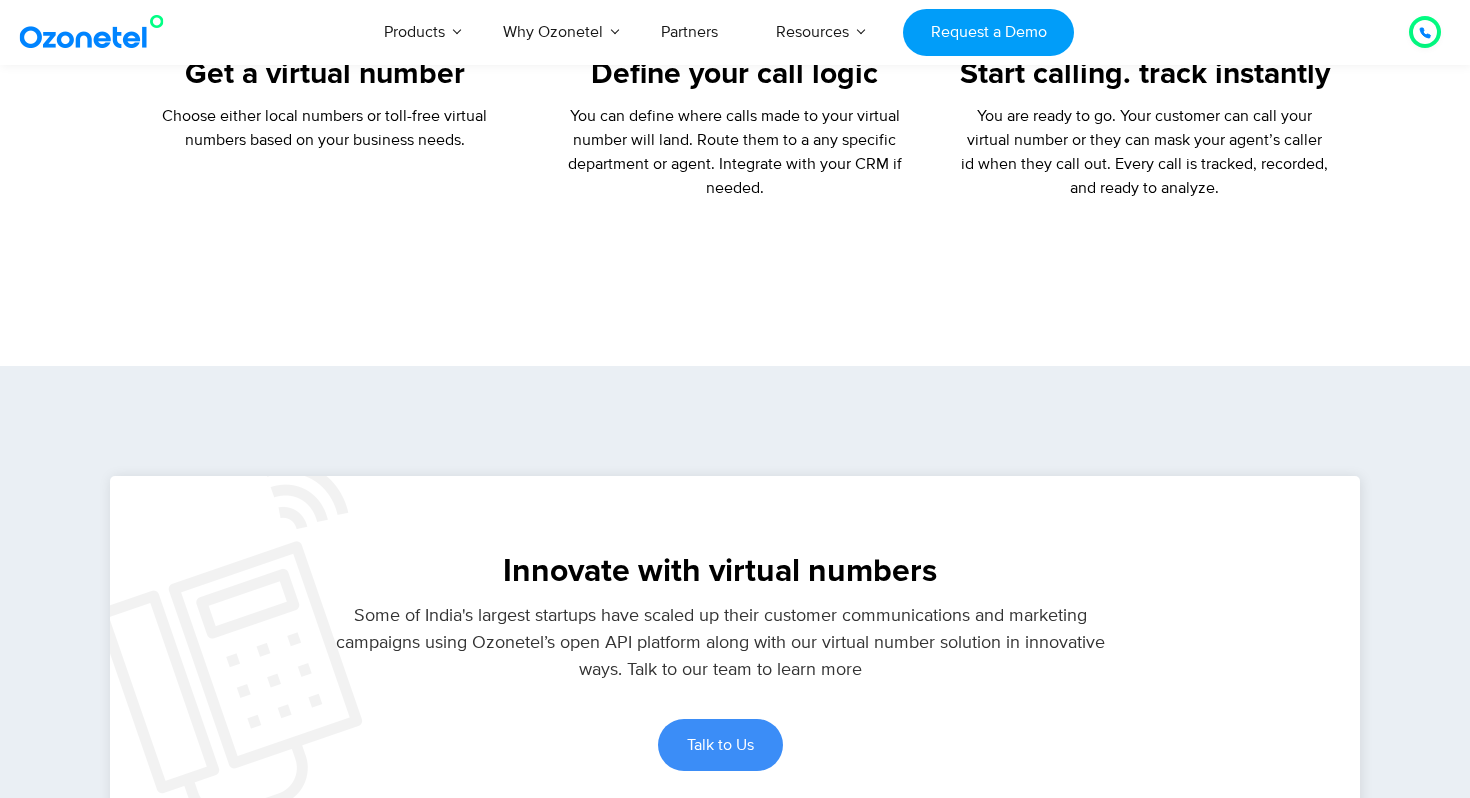scroll, scrollTop: 4586, scrollLeft: 0, axis: vertical 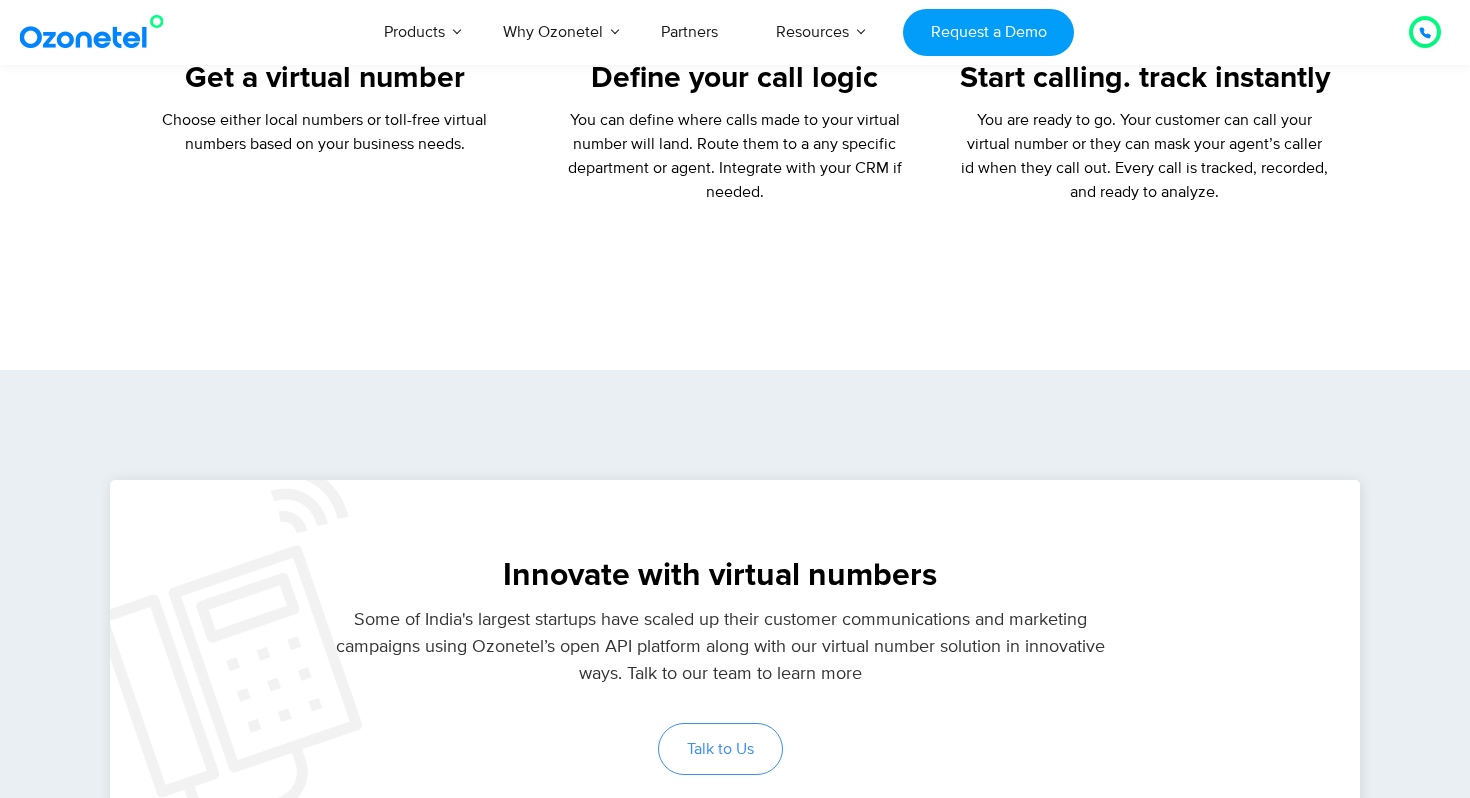 click on "Talk to Us" at bounding box center (720, 749) 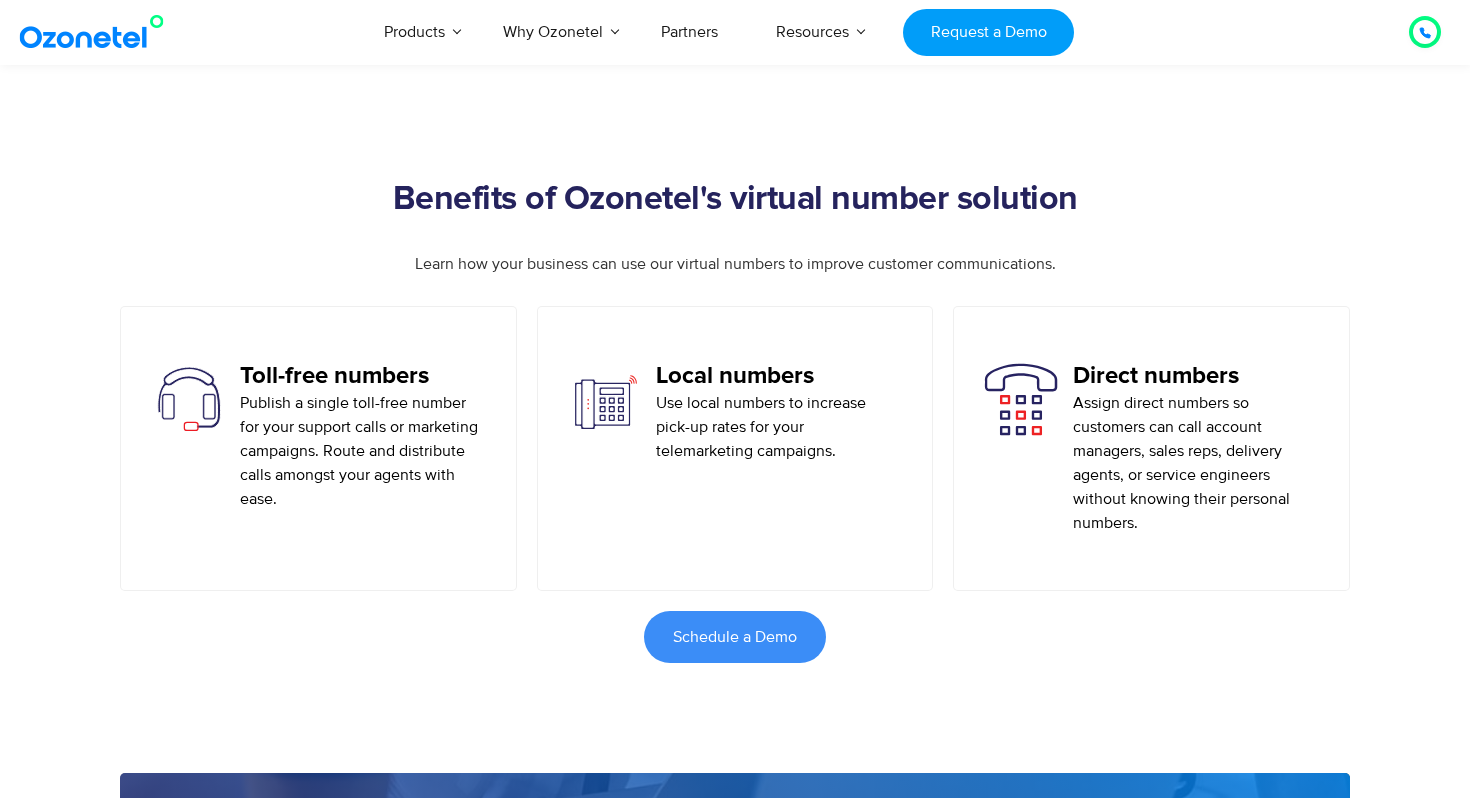 scroll, scrollTop: 1090, scrollLeft: 0, axis: vertical 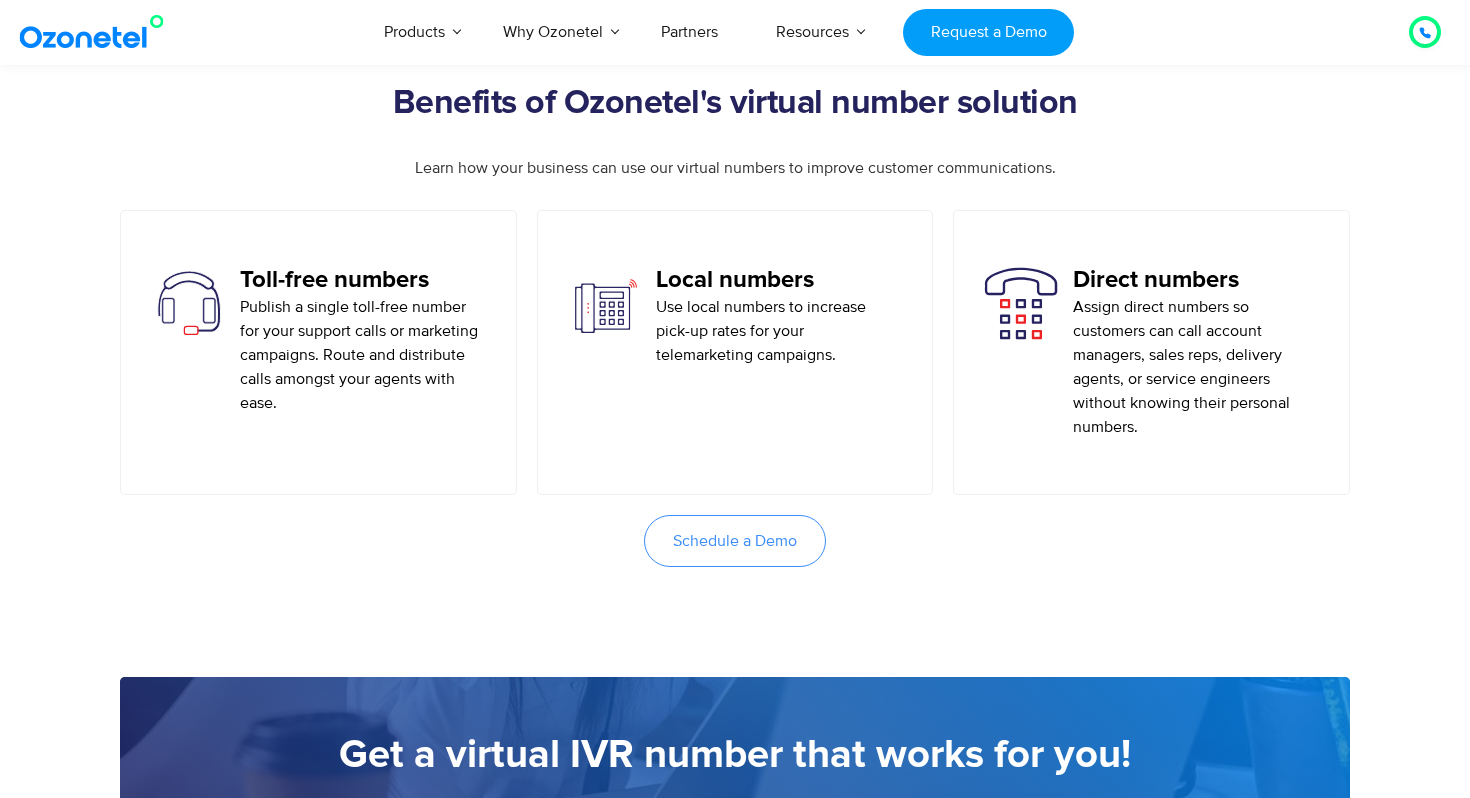 click on "Schedule a Demo" at bounding box center [735, 541] 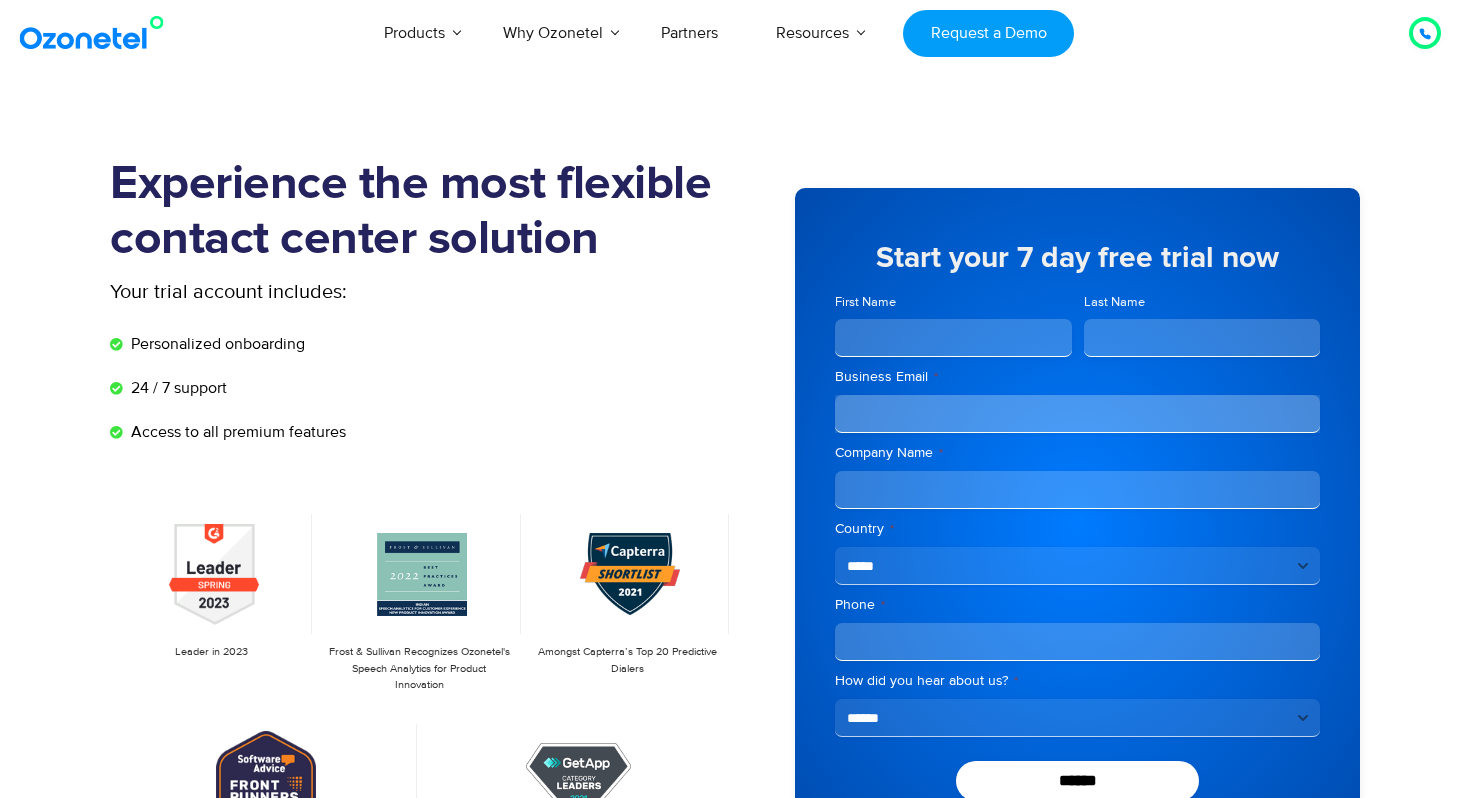 scroll, scrollTop: 0, scrollLeft: 0, axis: both 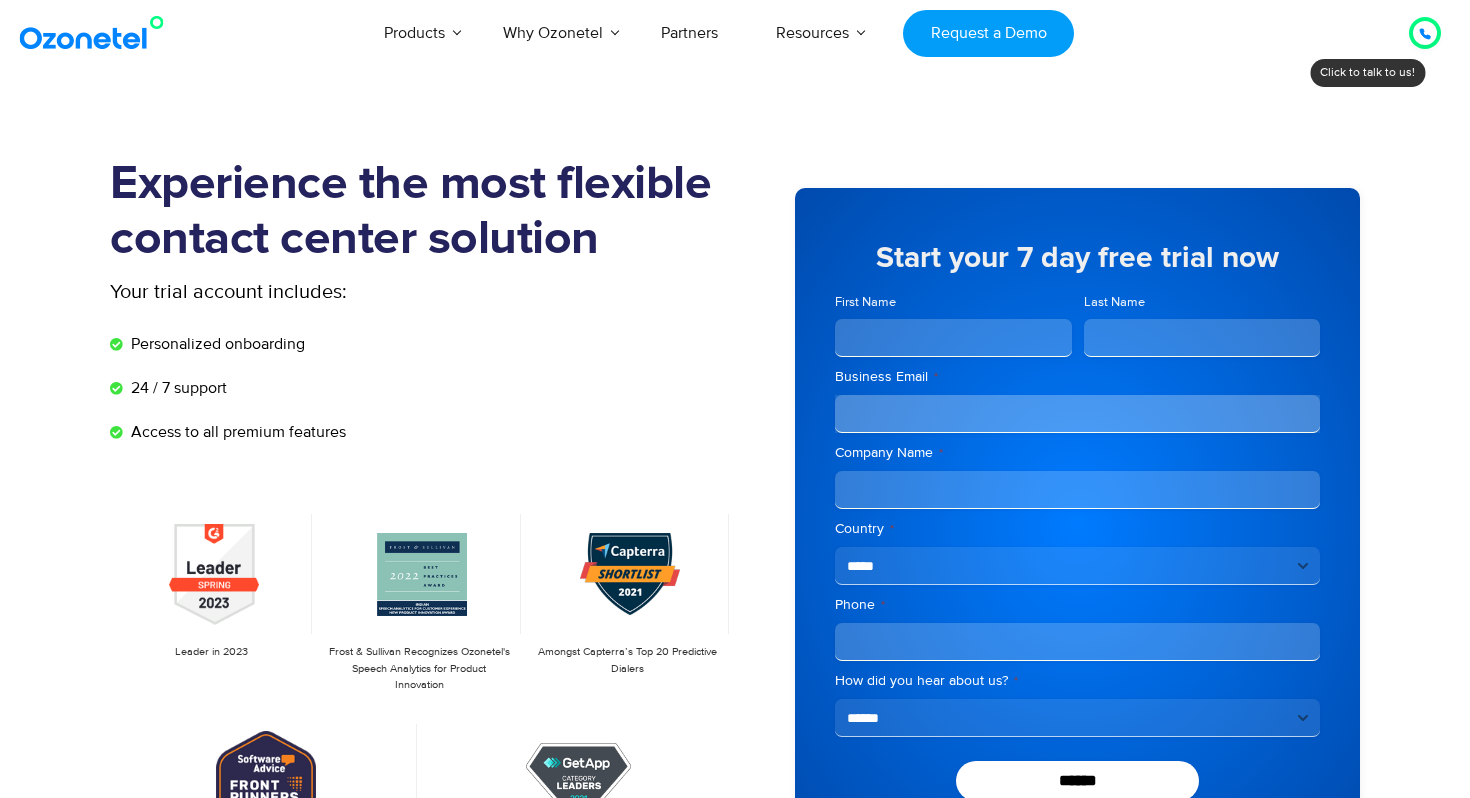 click on "First Name" at bounding box center (953, 338) 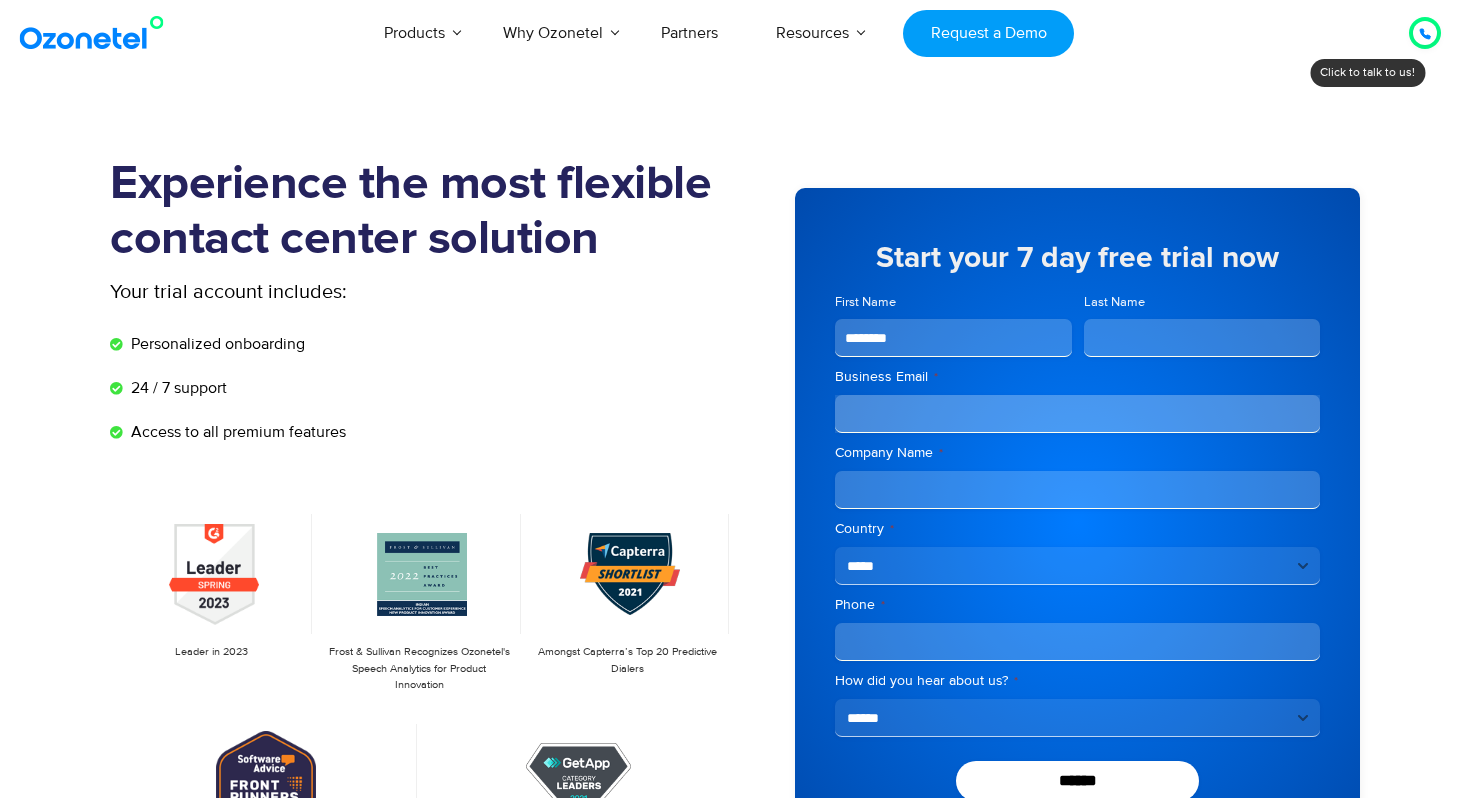 type on "*******" 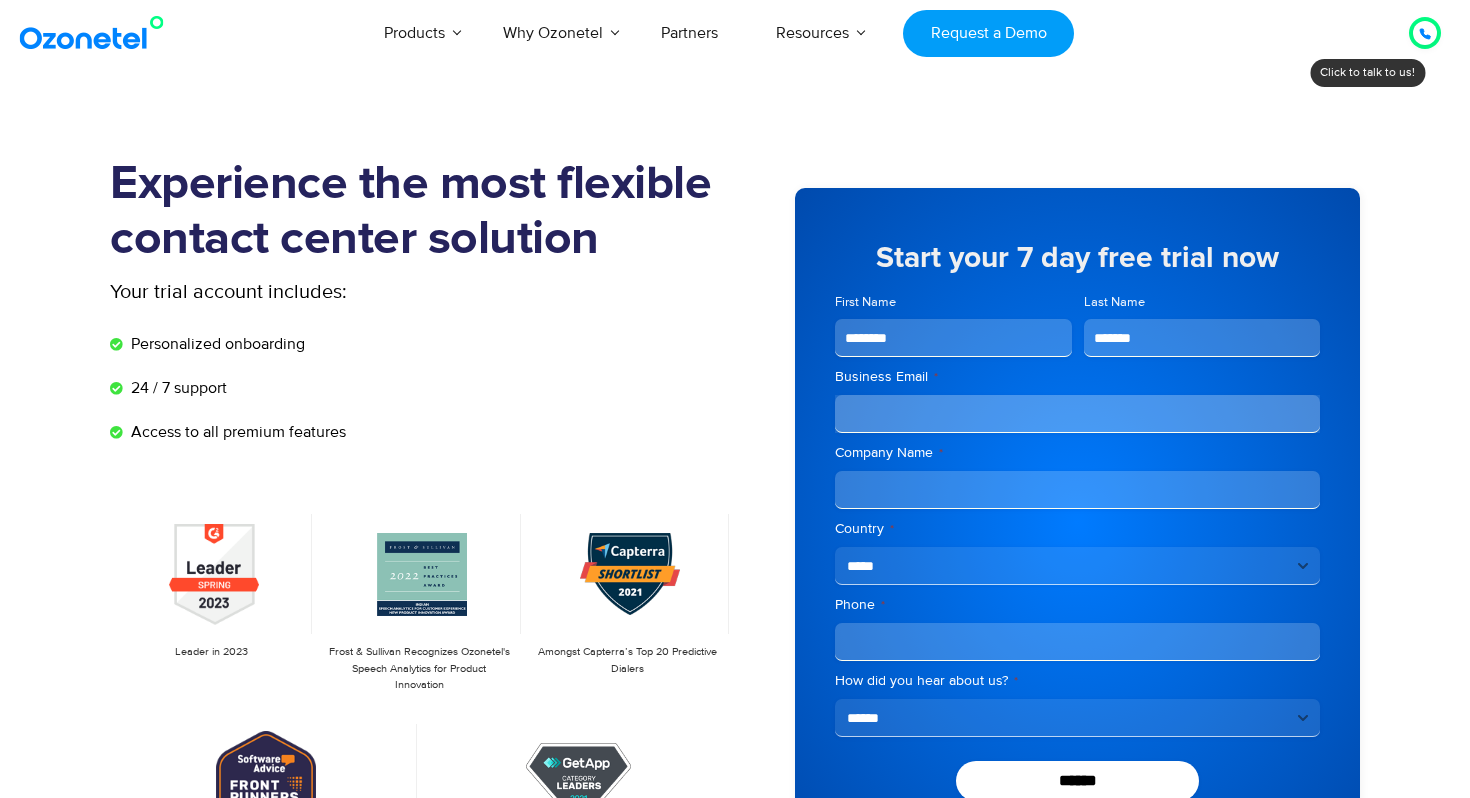 type on "**********" 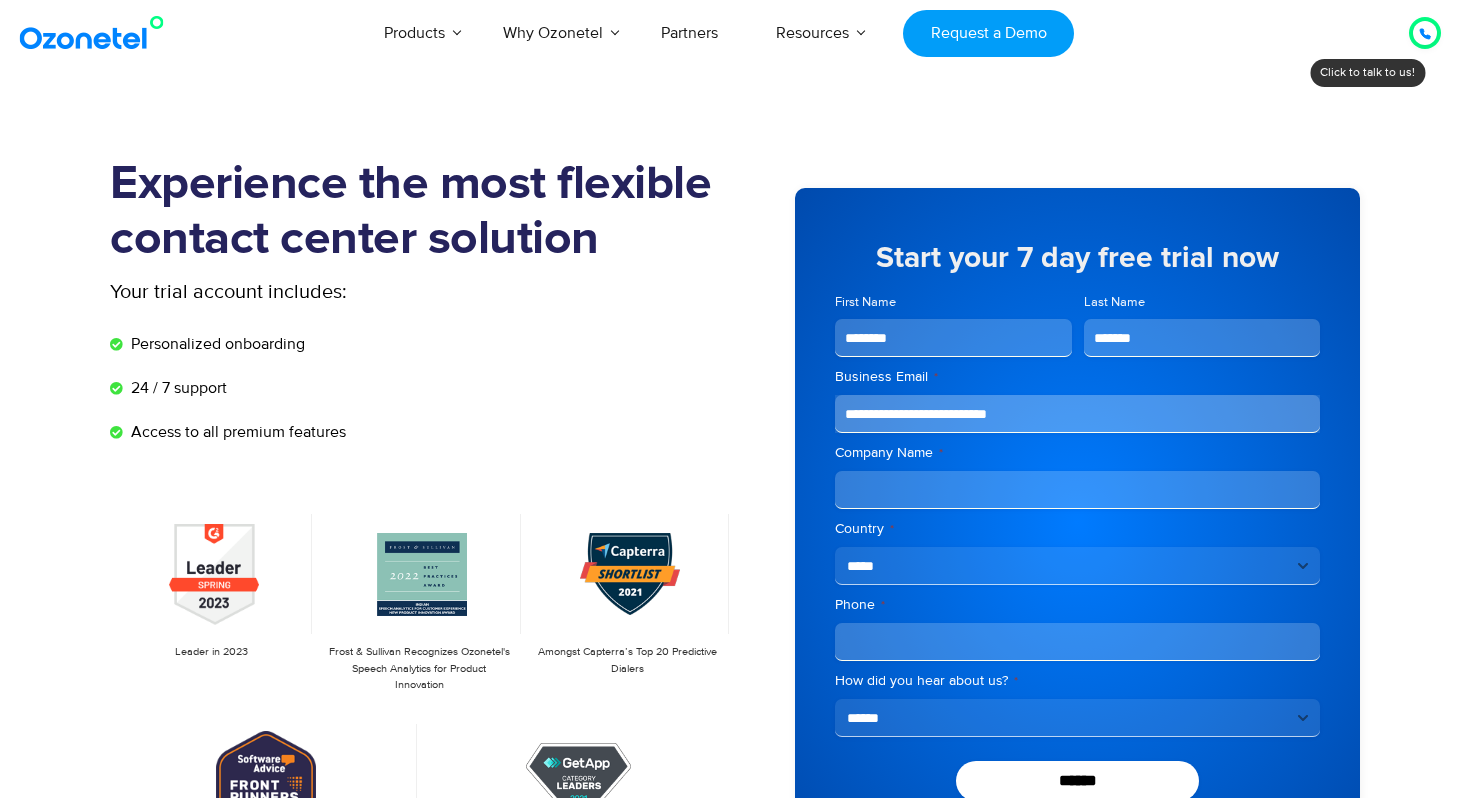 type on "**********" 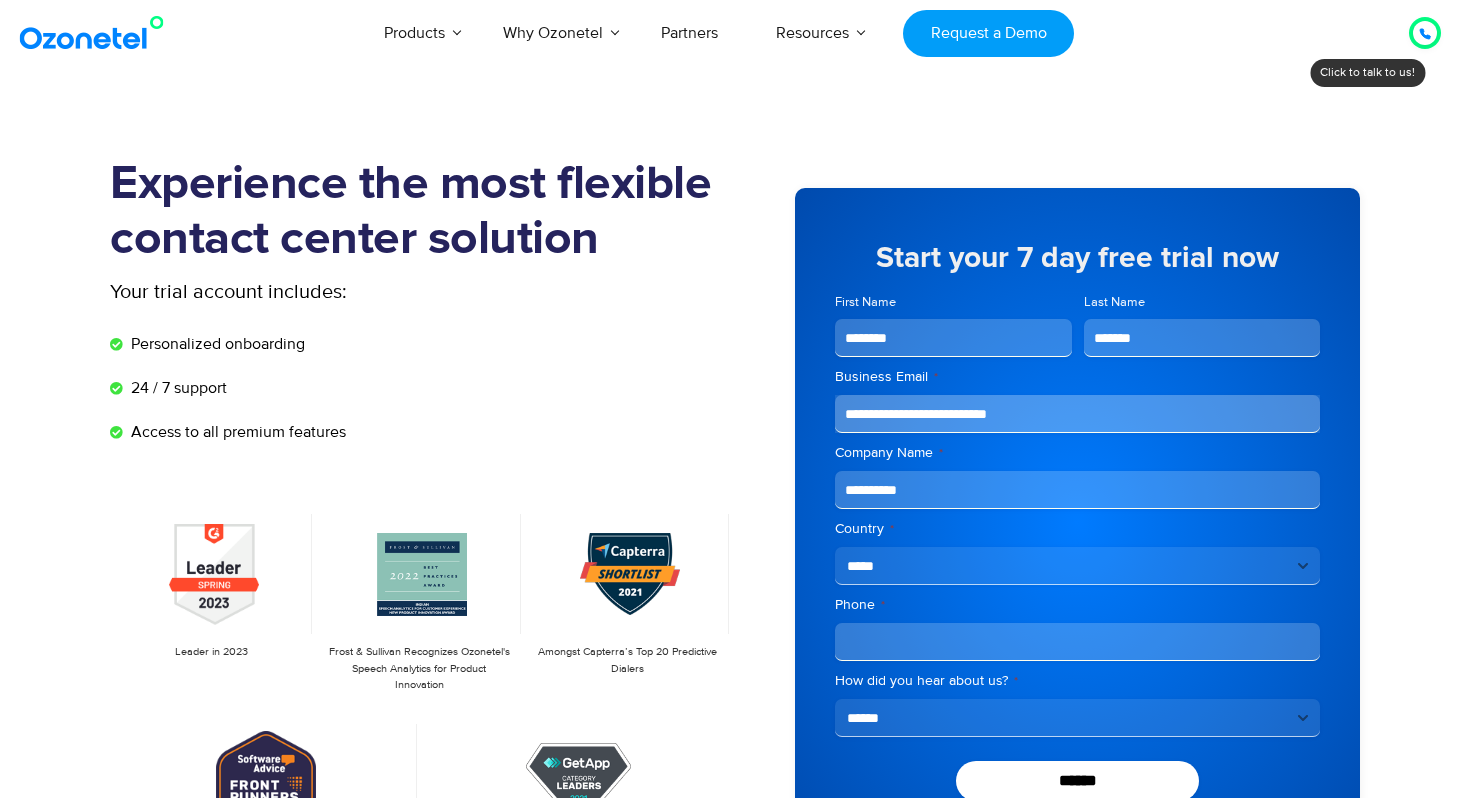 type on "**********" 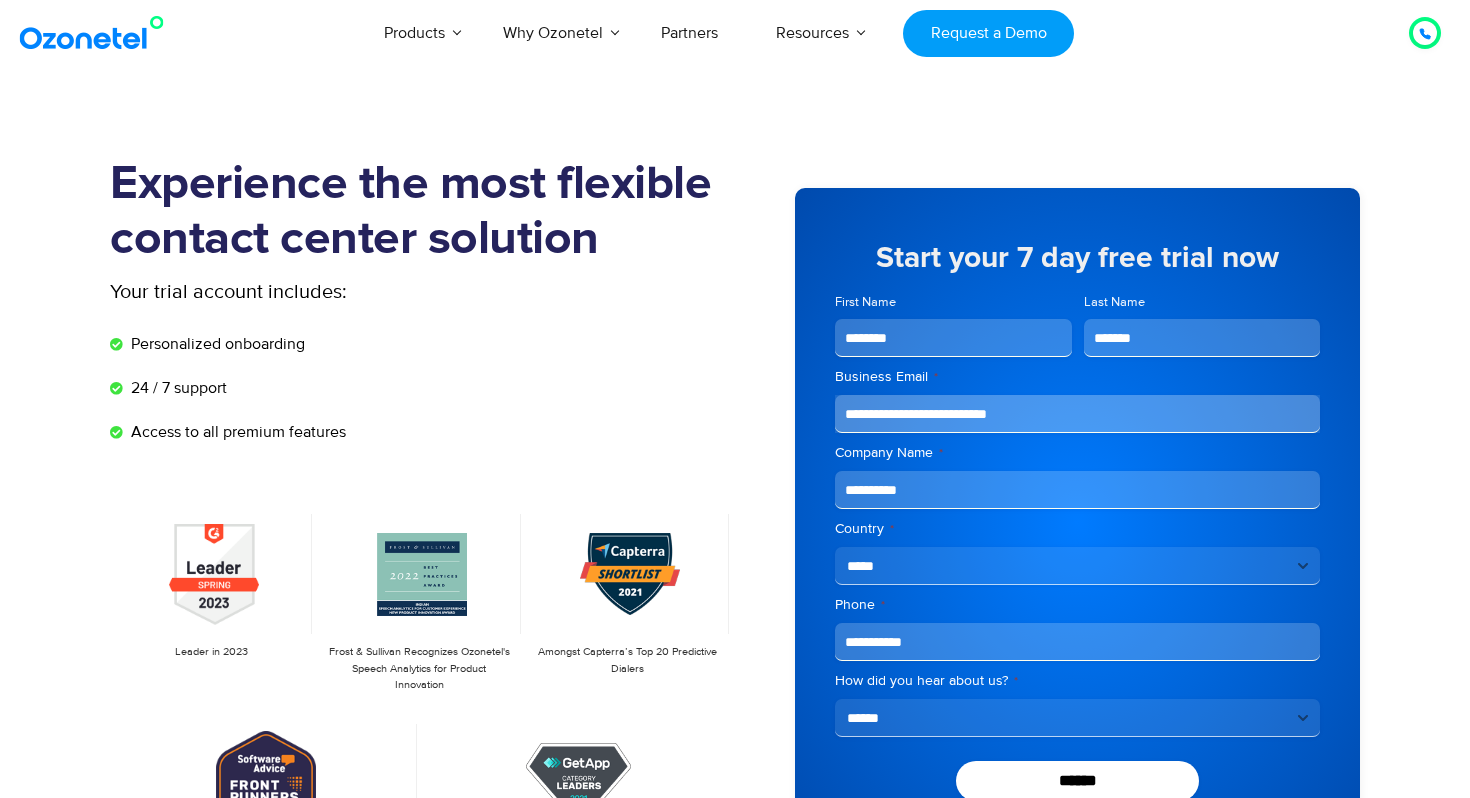 drag, startPoint x: 1064, startPoint y: 415, endPoint x: 830, endPoint y: 429, distance: 234.41843 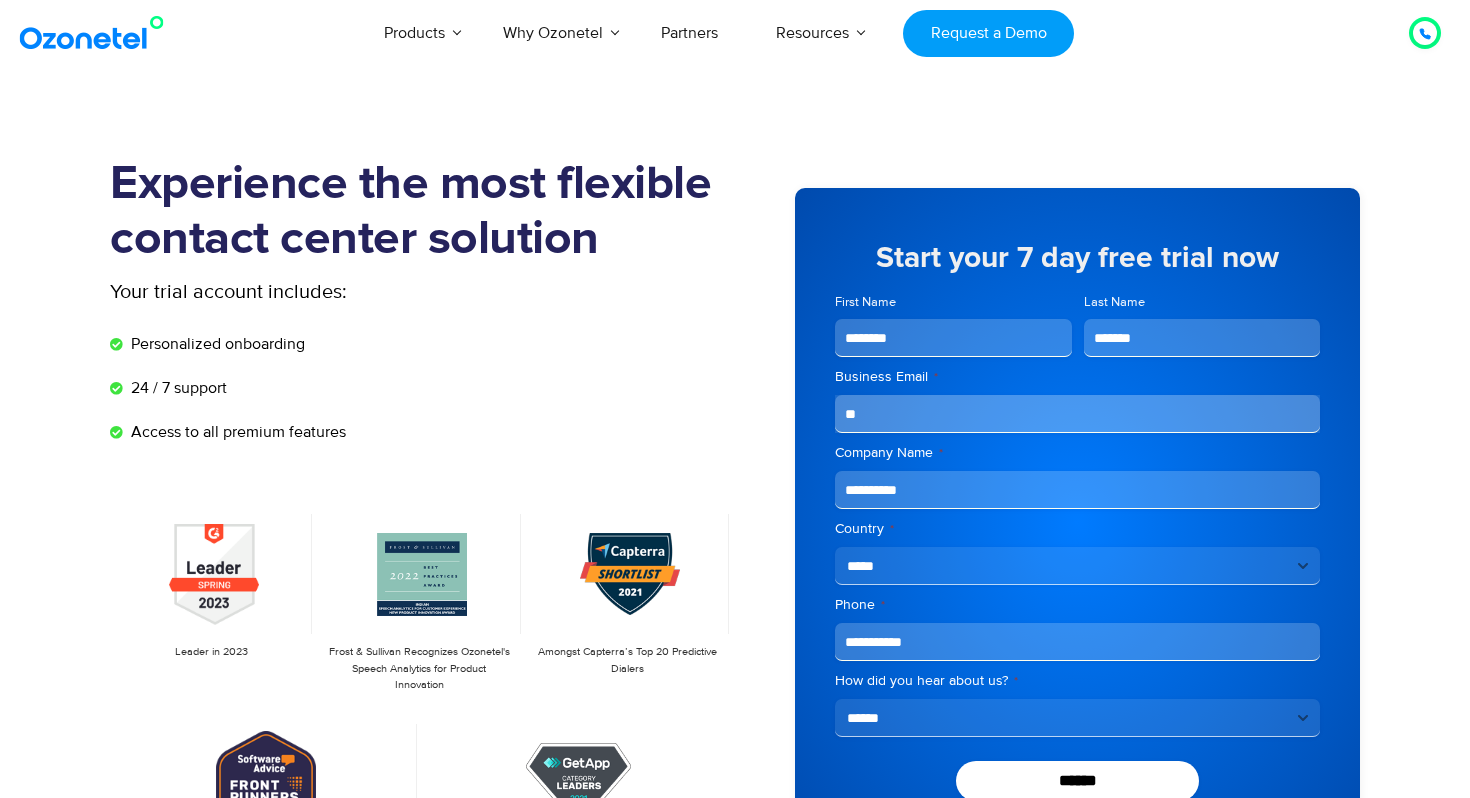 type on "*" 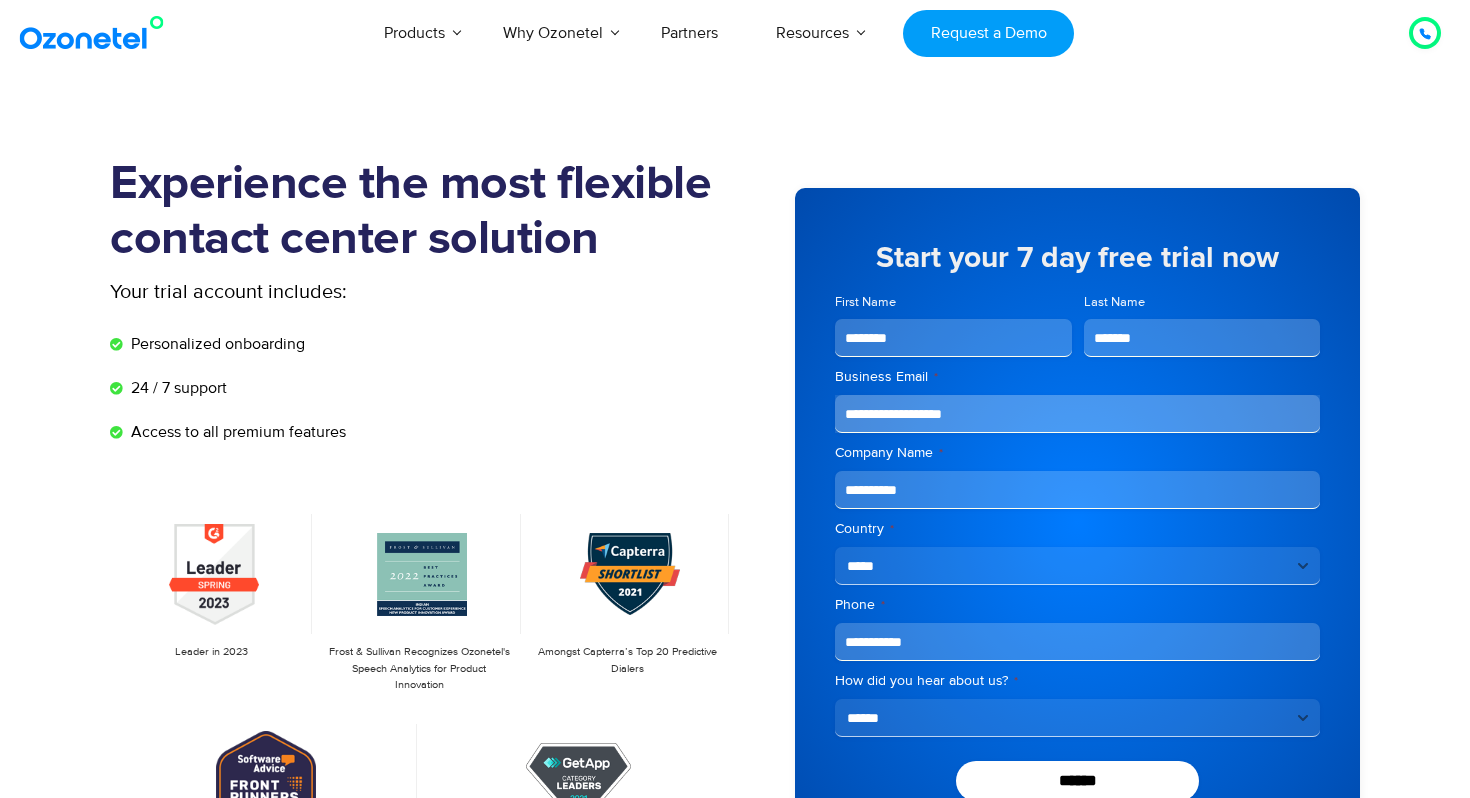 type on "**********" 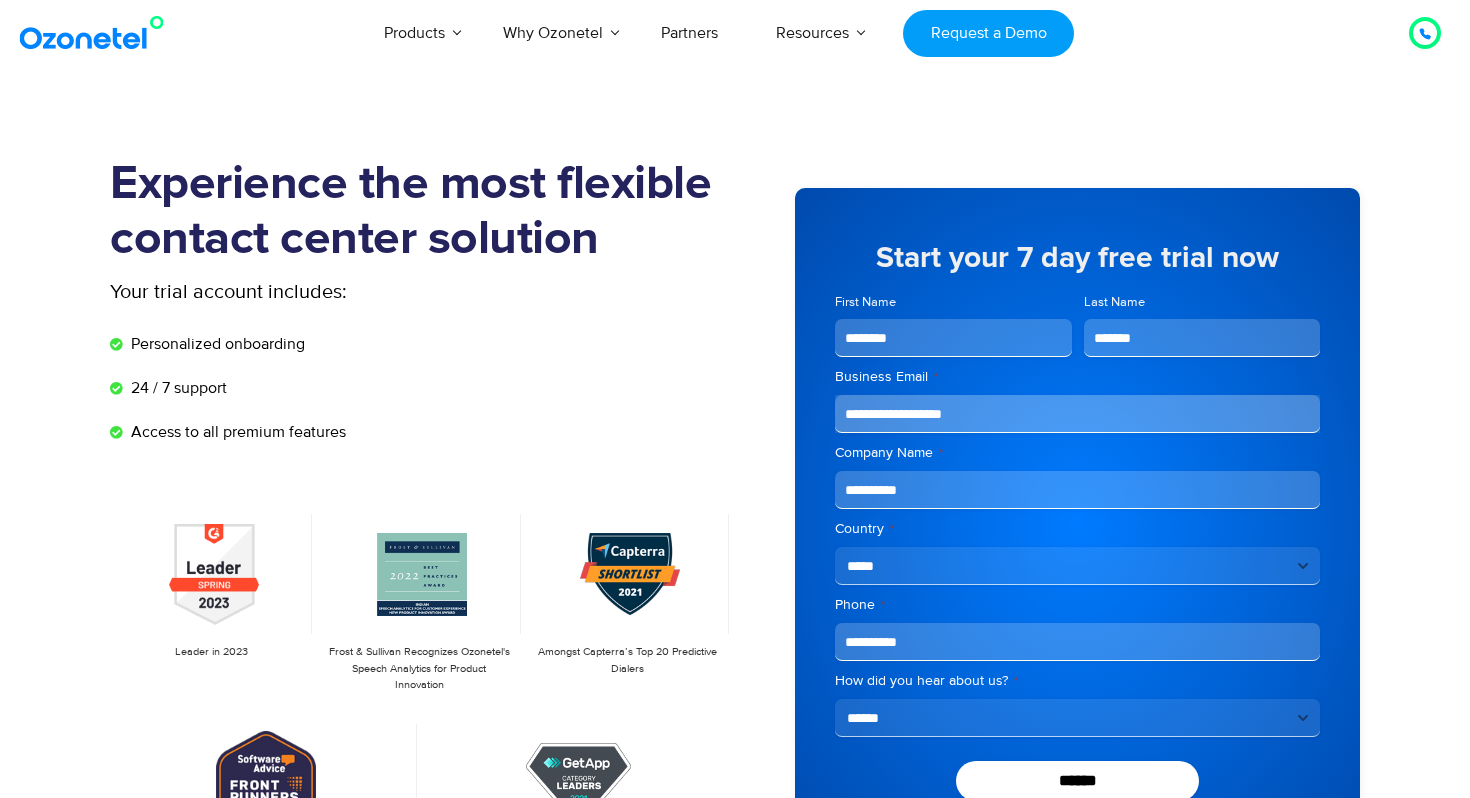 type on "**********" 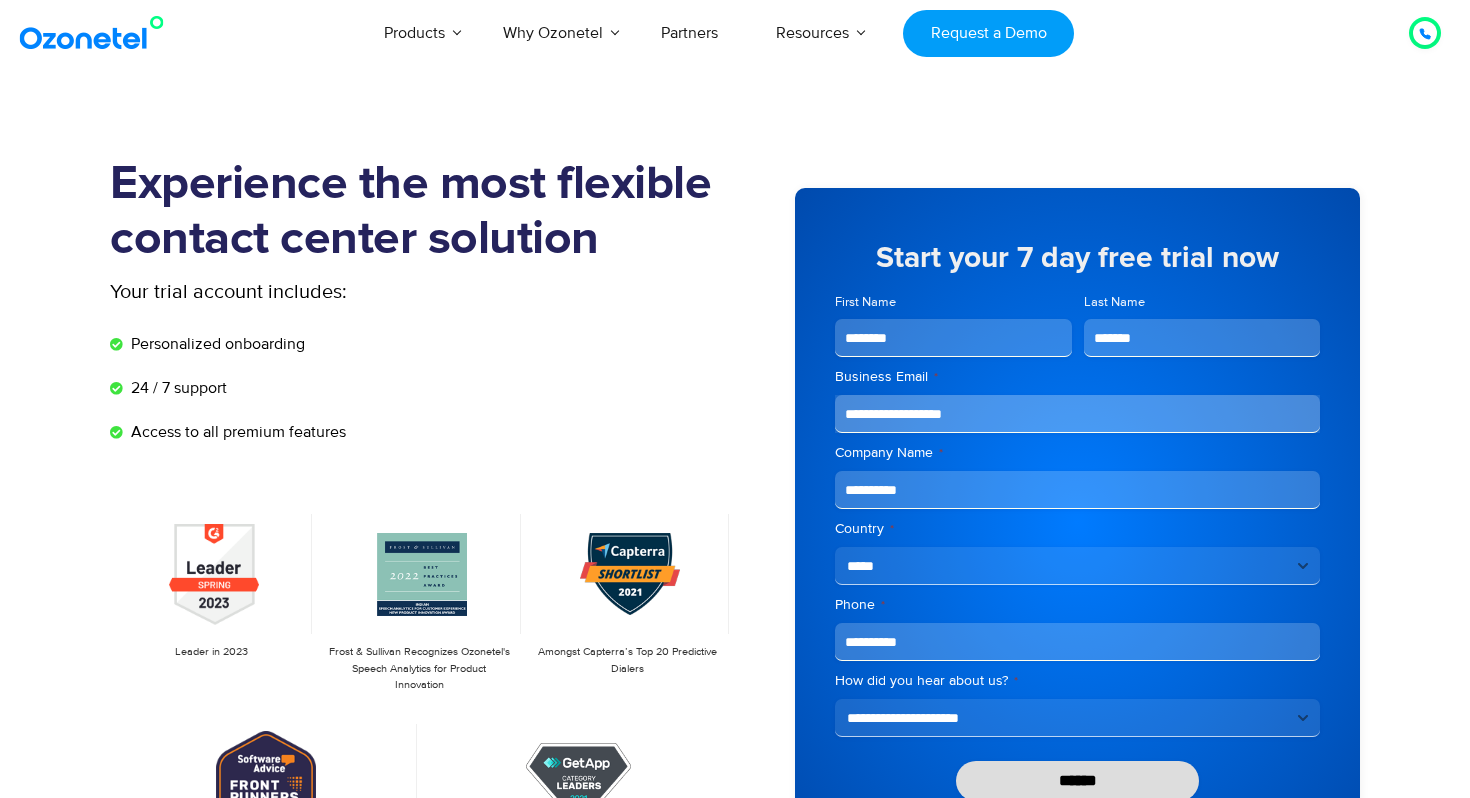click on "******" at bounding box center (1077, 781) 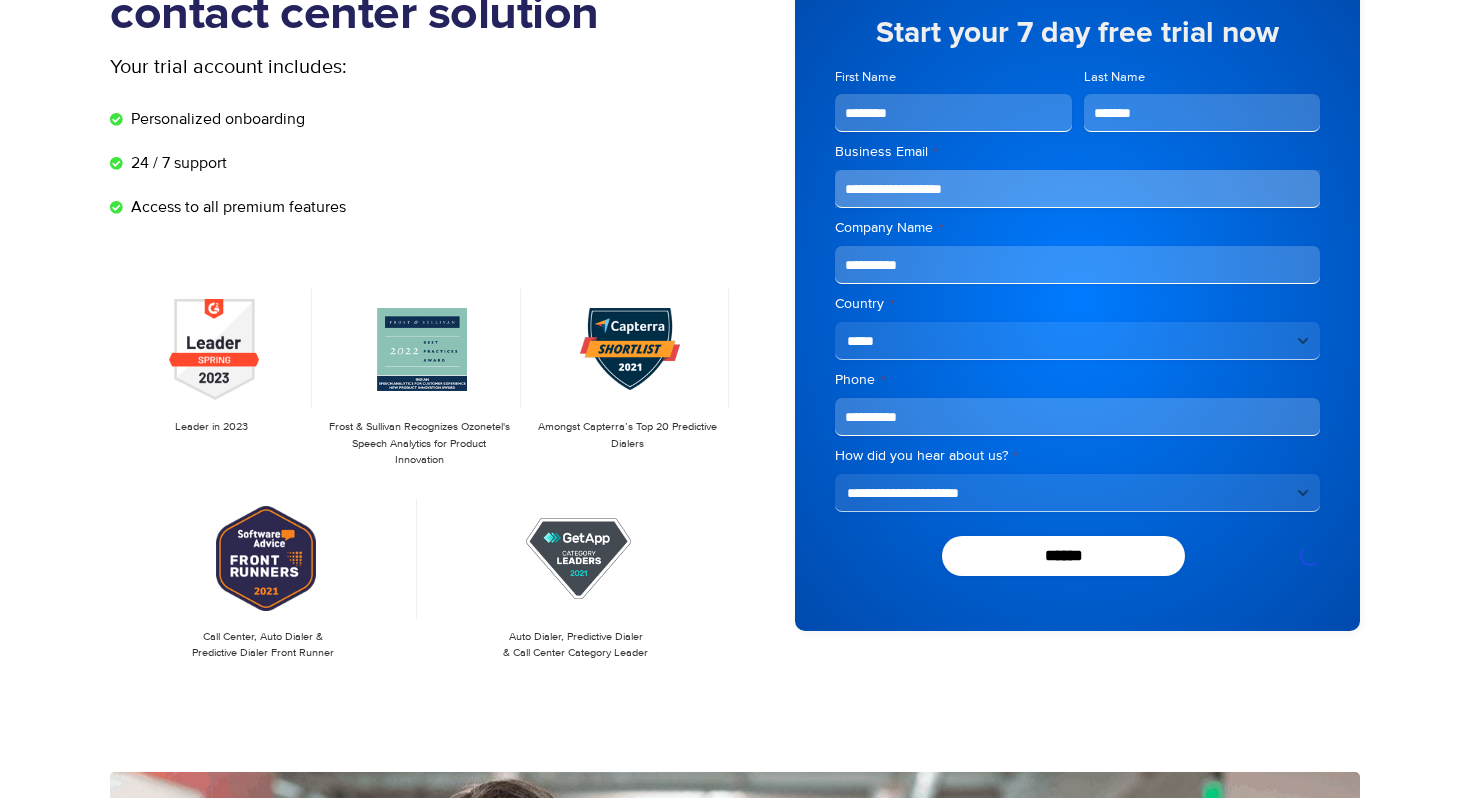 scroll, scrollTop: 226, scrollLeft: 0, axis: vertical 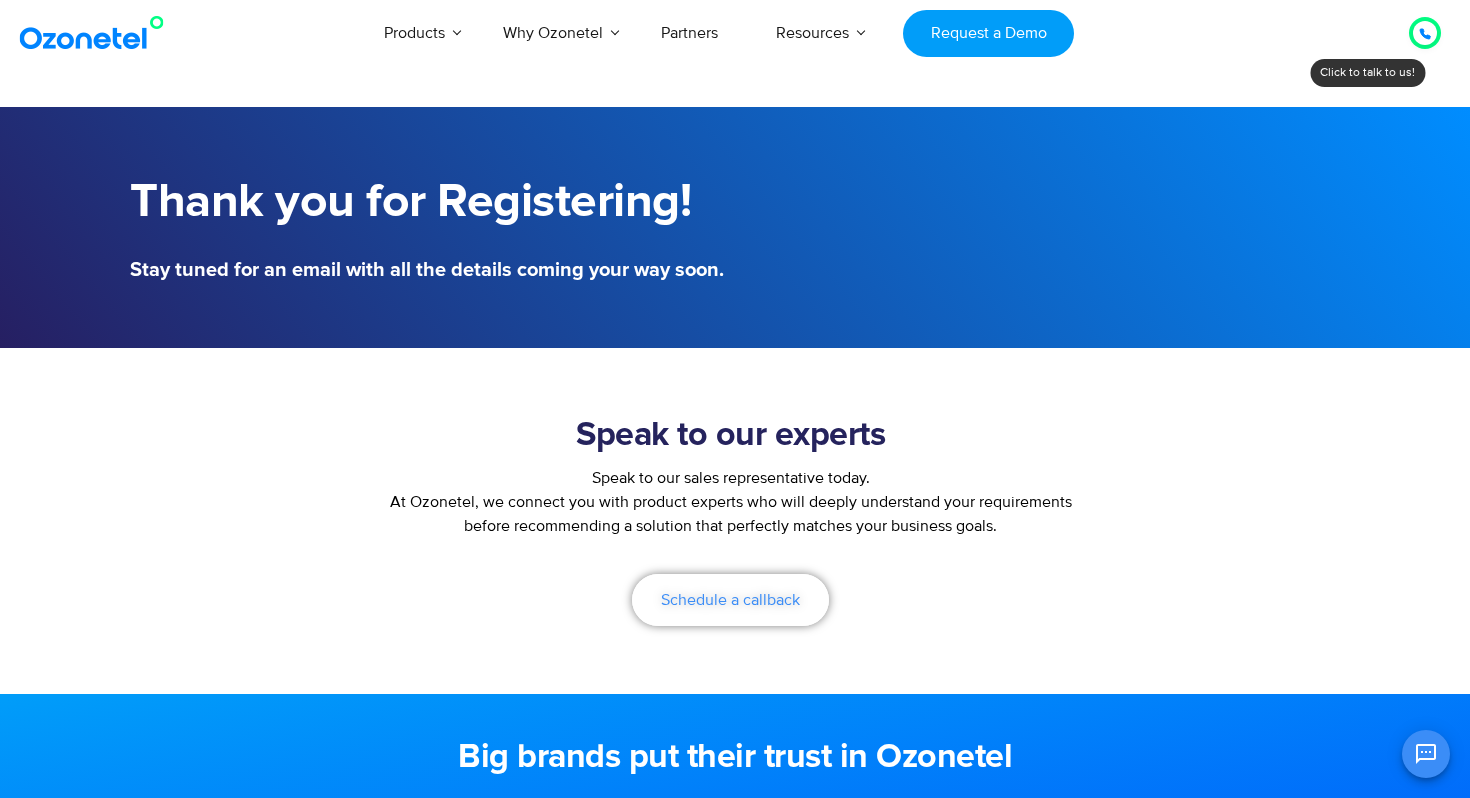 click on "Schedule a callback" at bounding box center [730, 600] 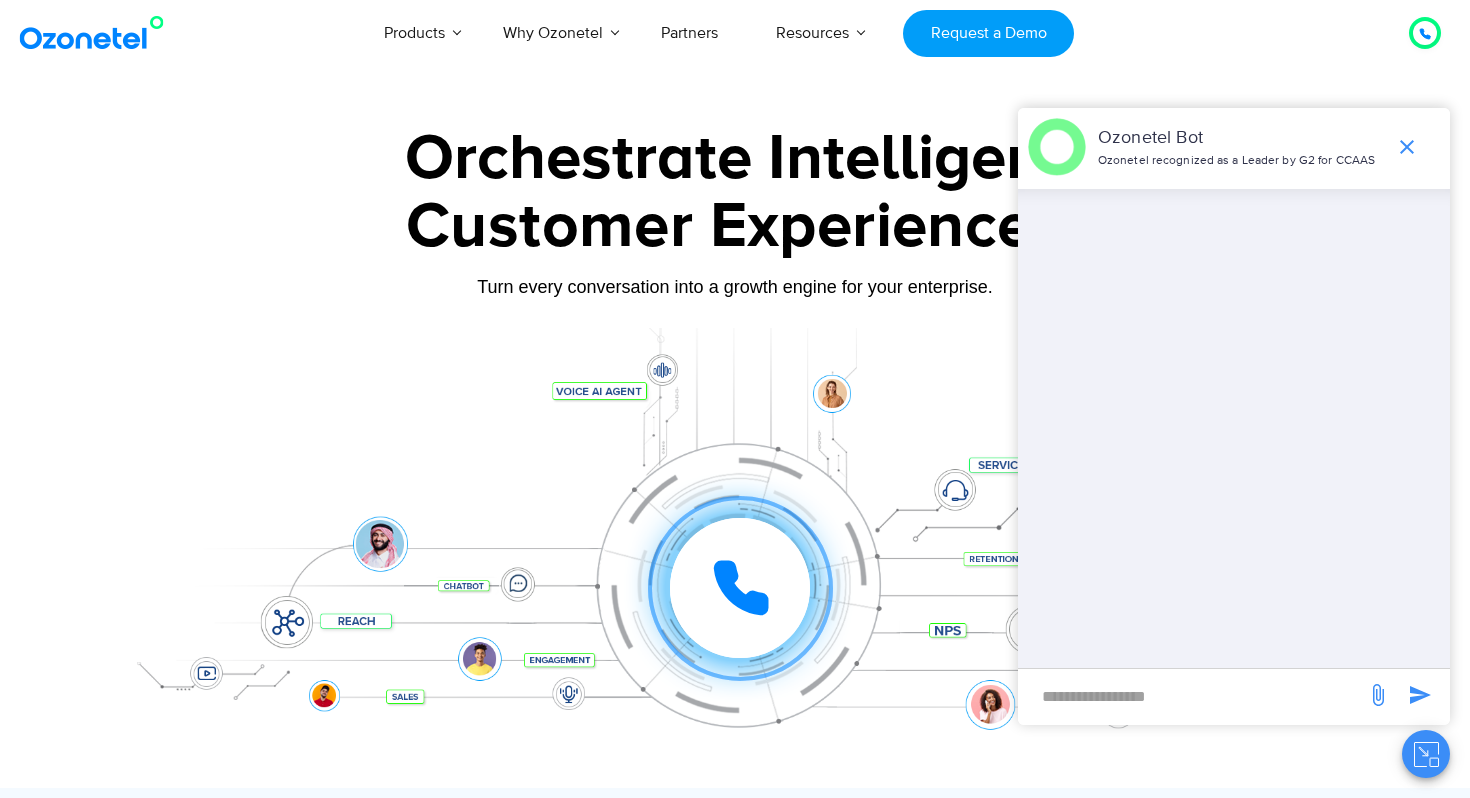 scroll, scrollTop: 0, scrollLeft: 0, axis: both 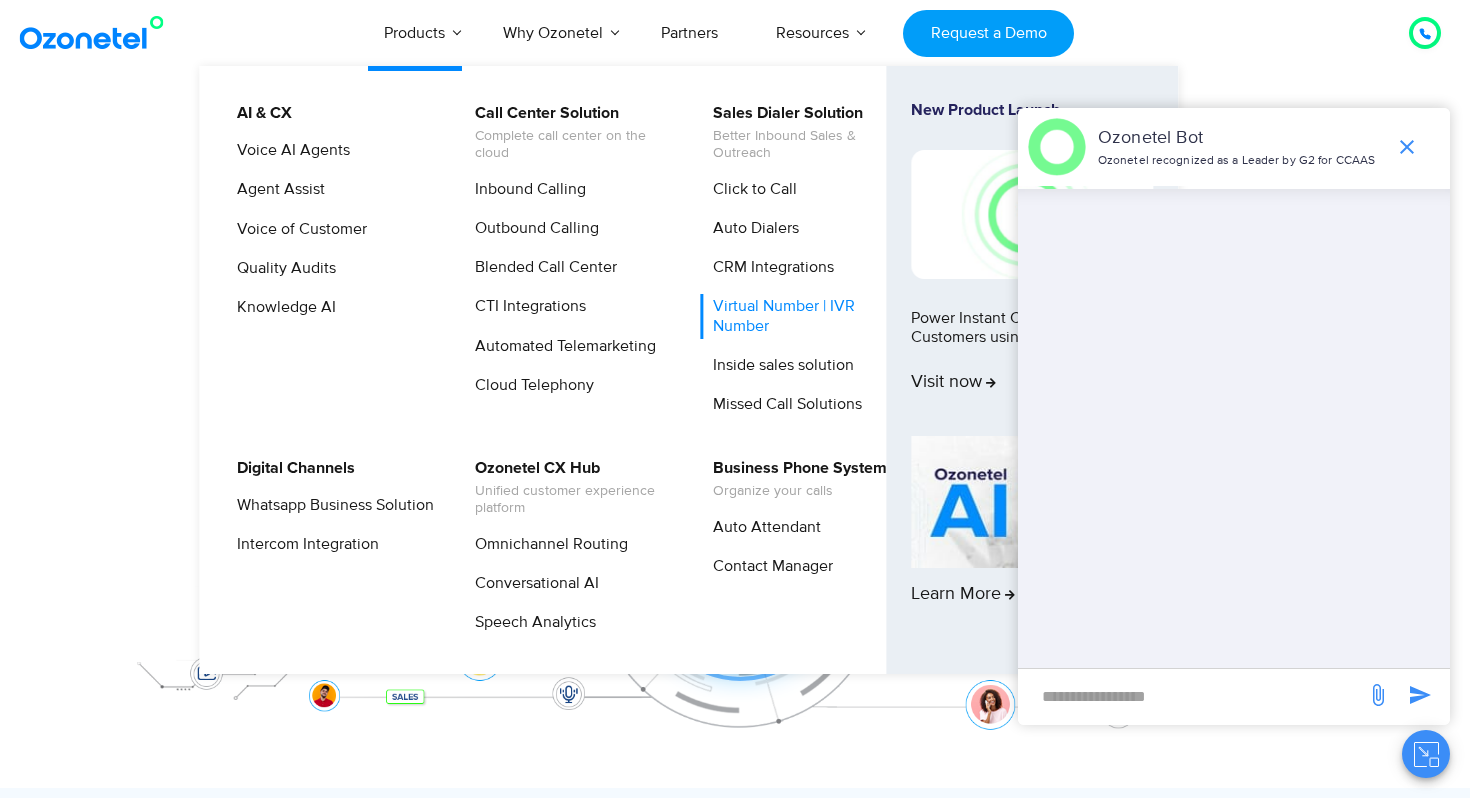 click on "Virtual Number | IVR Number" at bounding box center [806, 316] 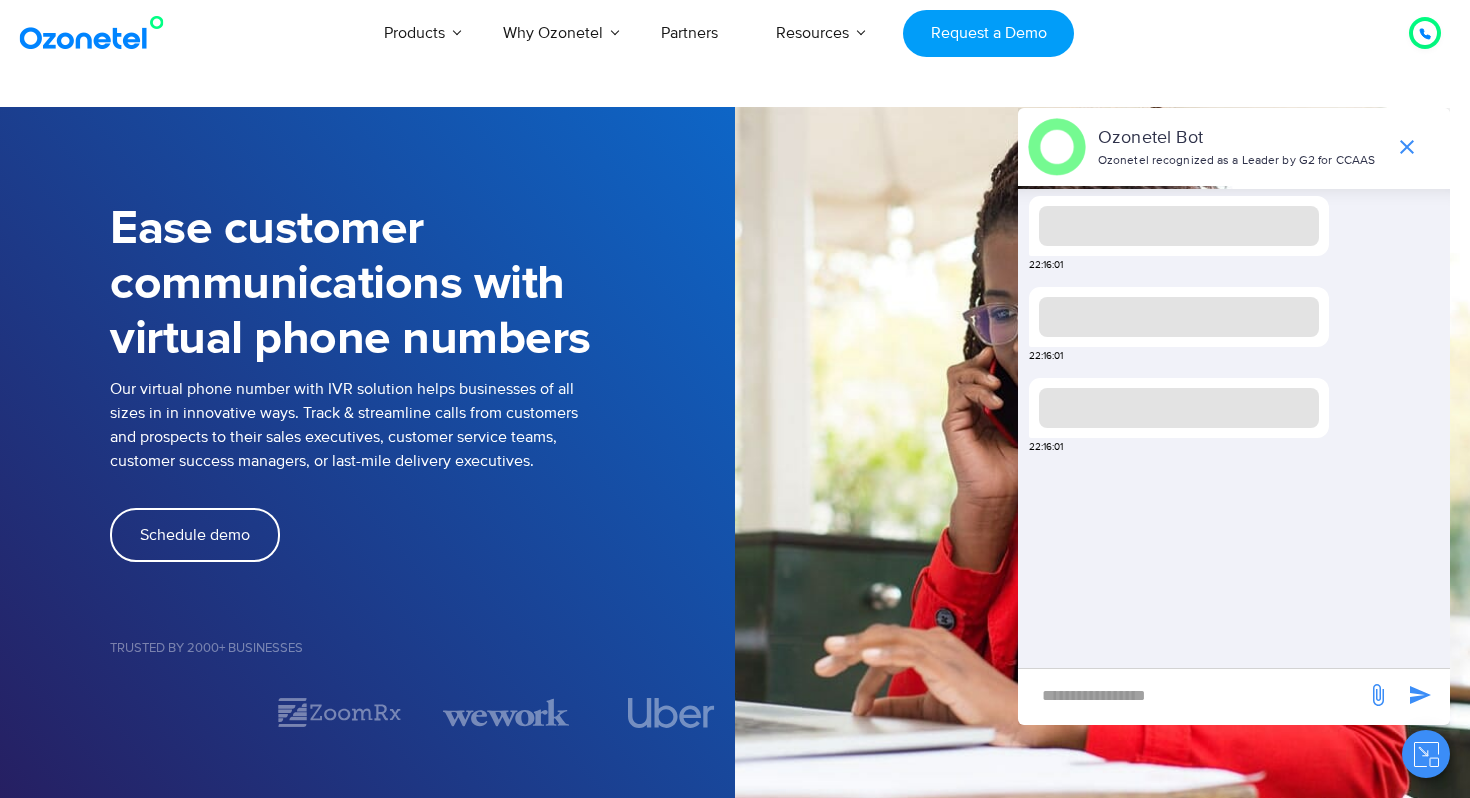 scroll, scrollTop: 0, scrollLeft: 0, axis: both 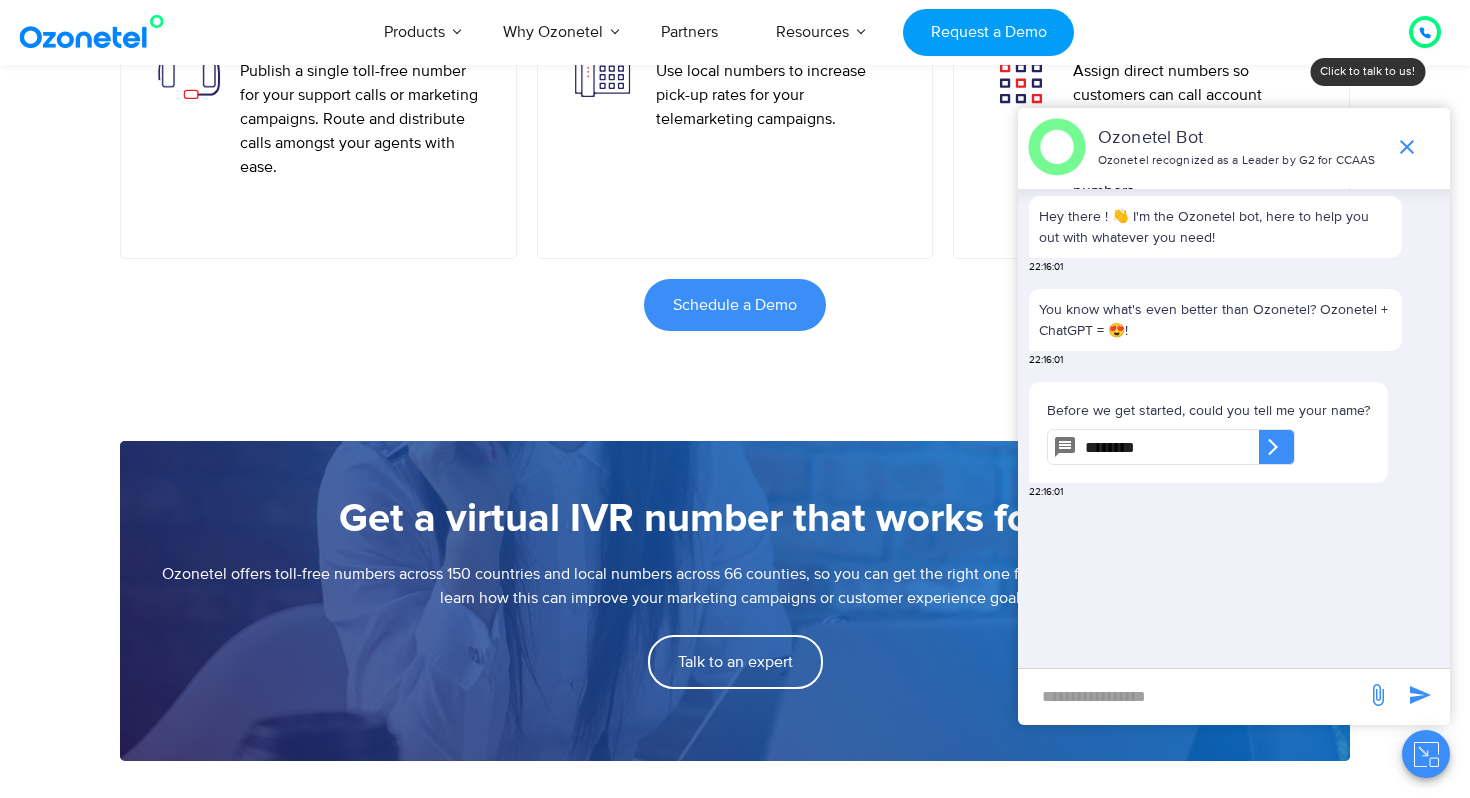 type on "********" 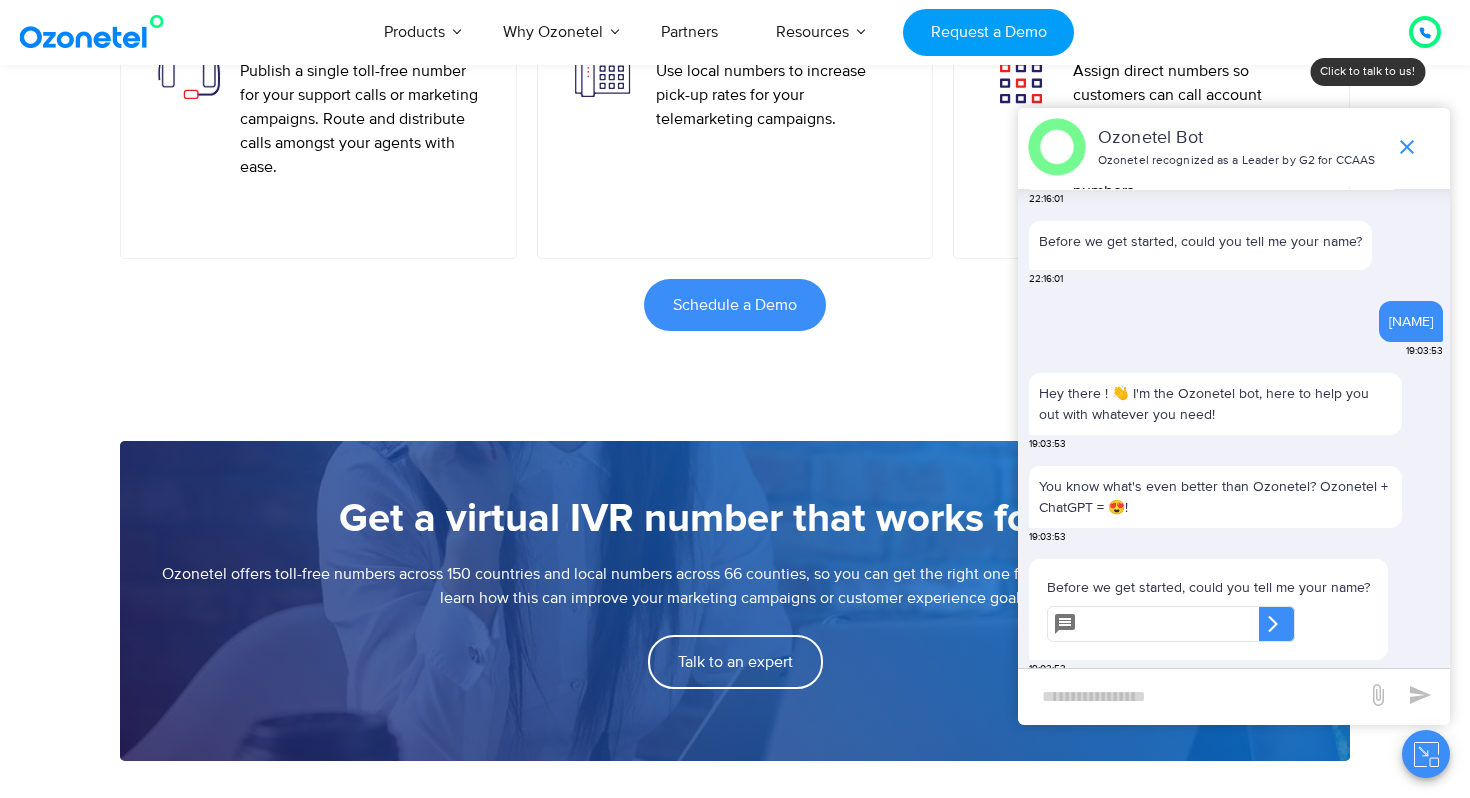scroll, scrollTop: 170, scrollLeft: 0, axis: vertical 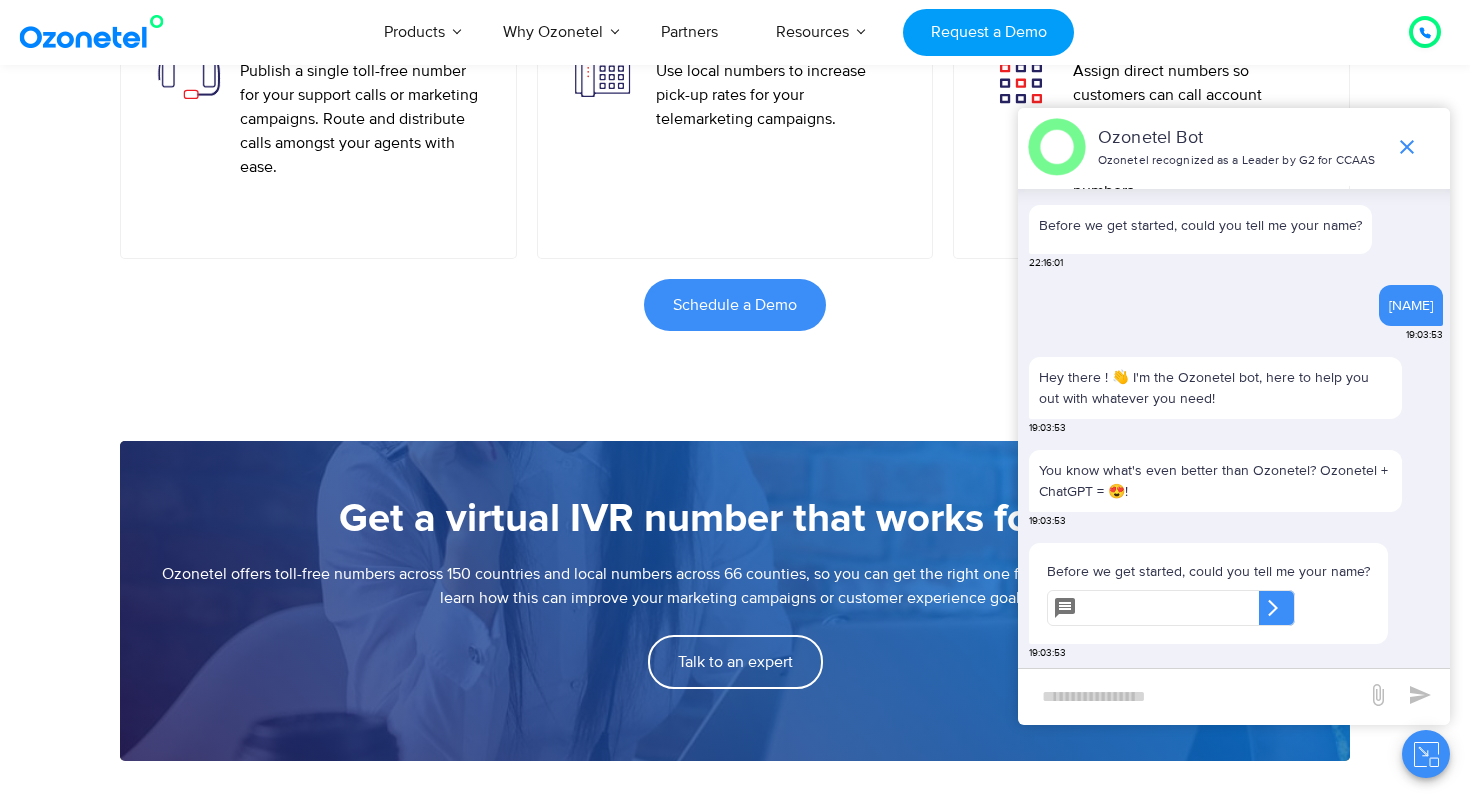 click at bounding box center [1172, 608] 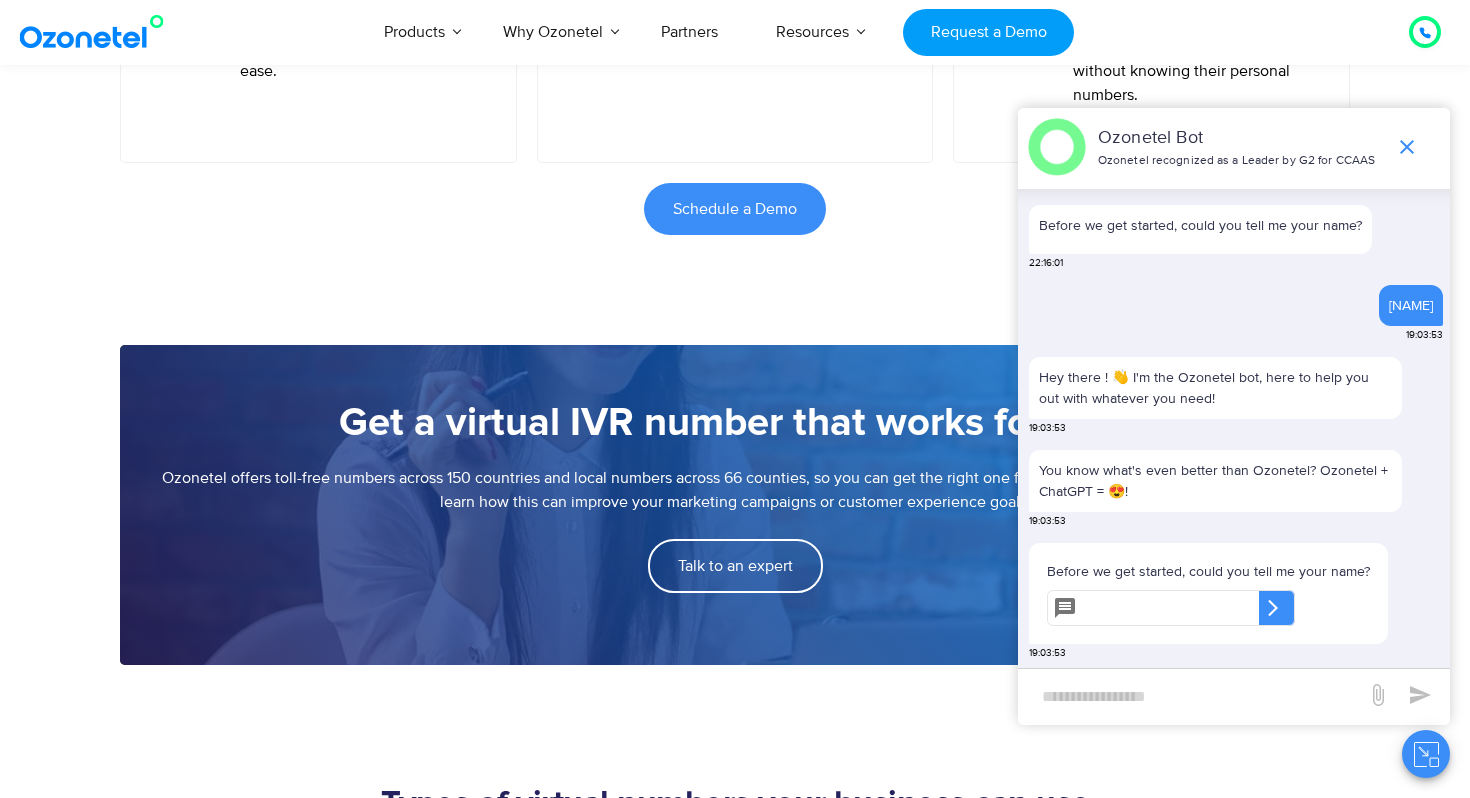 scroll, scrollTop: 1431, scrollLeft: 0, axis: vertical 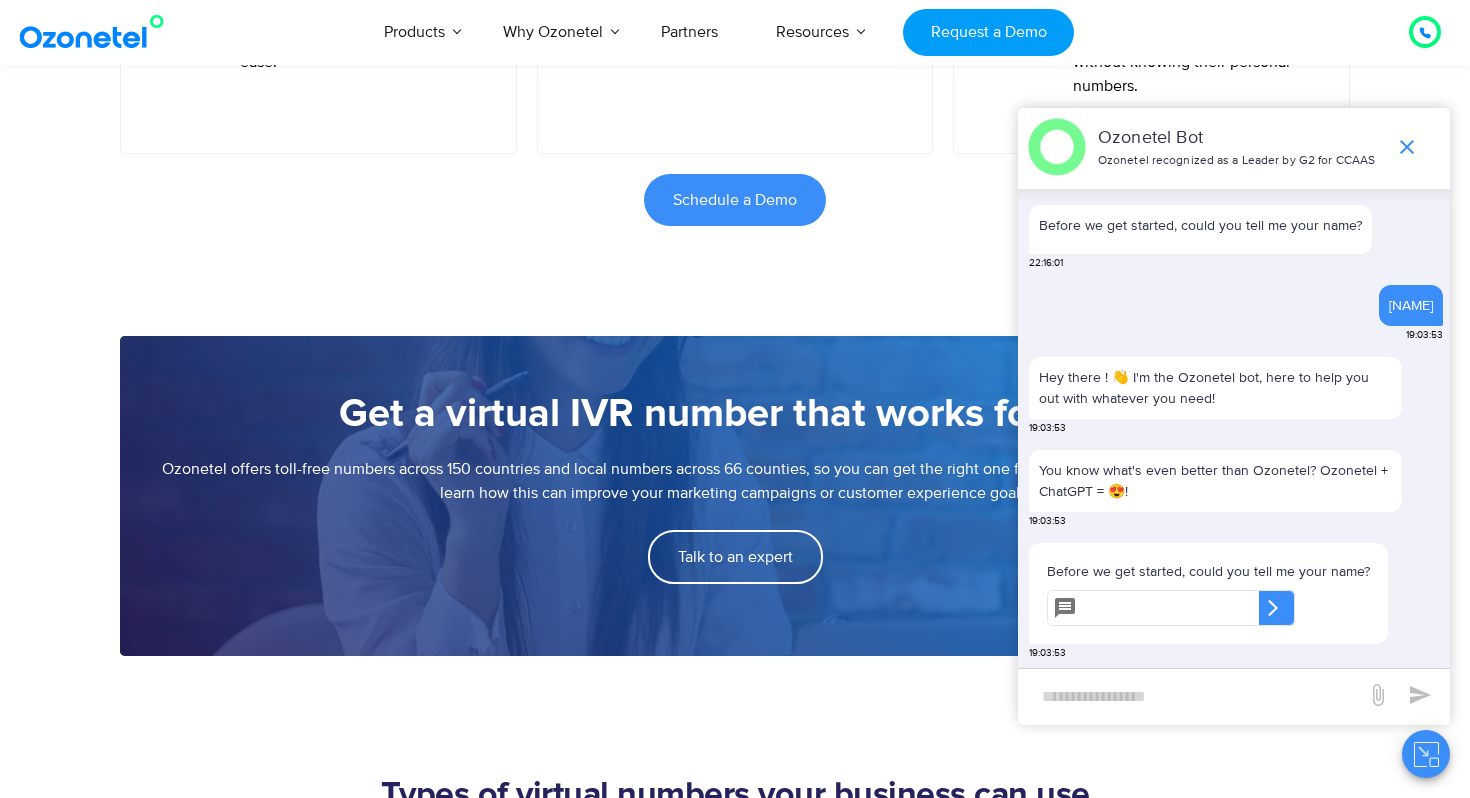 click at bounding box center [1172, 608] 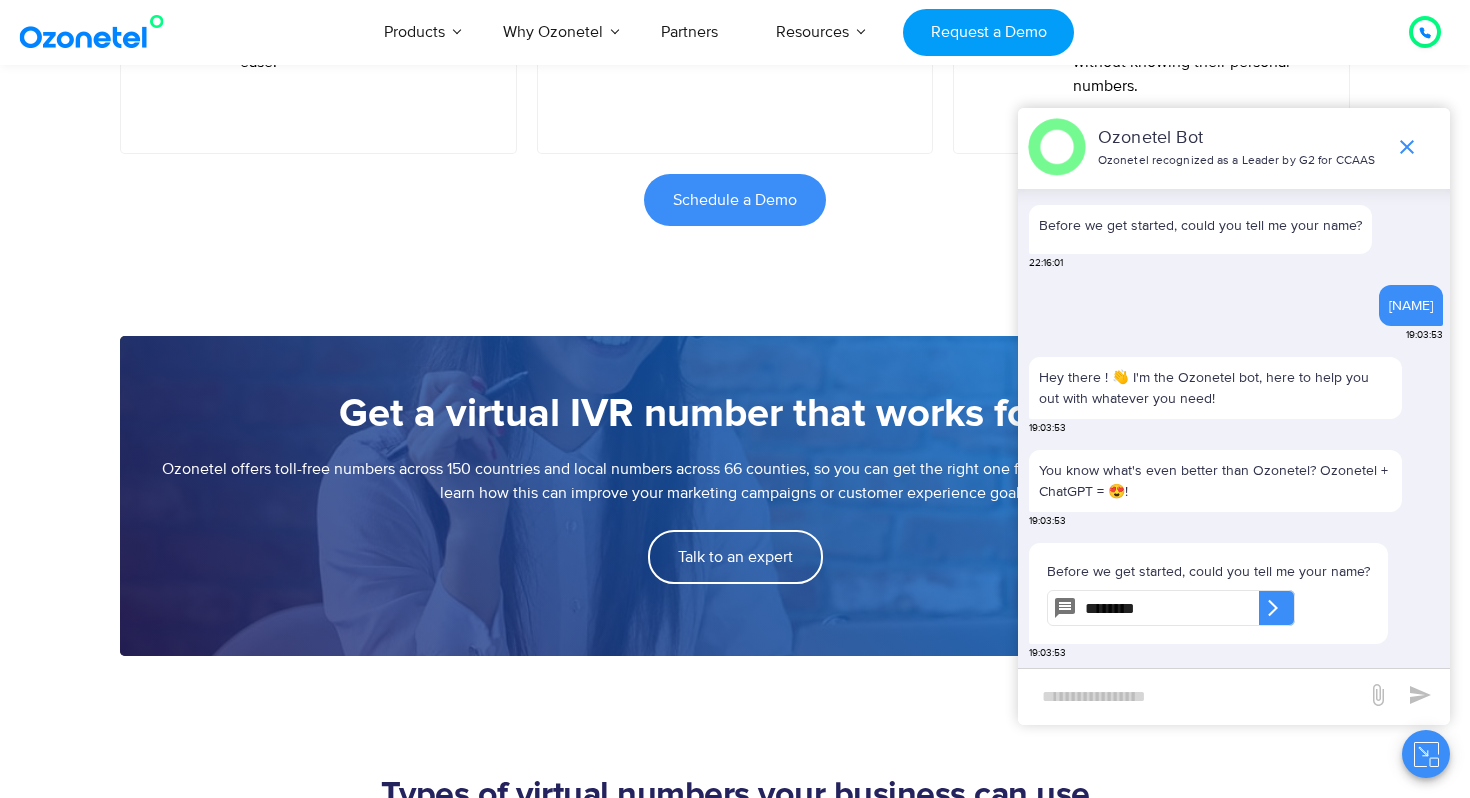 type on "********" 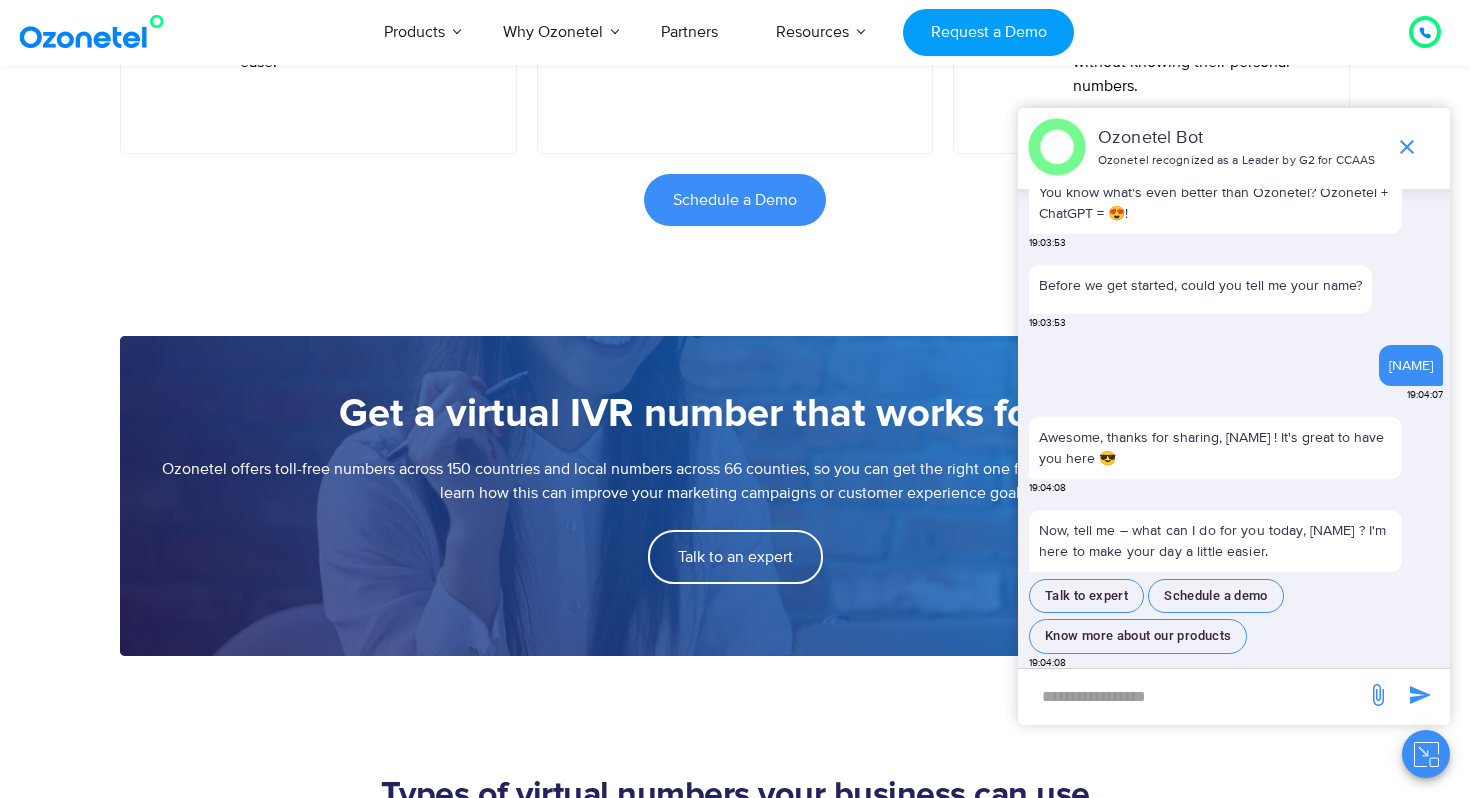 scroll, scrollTop: 430, scrollLeft: 0, axis: vertical 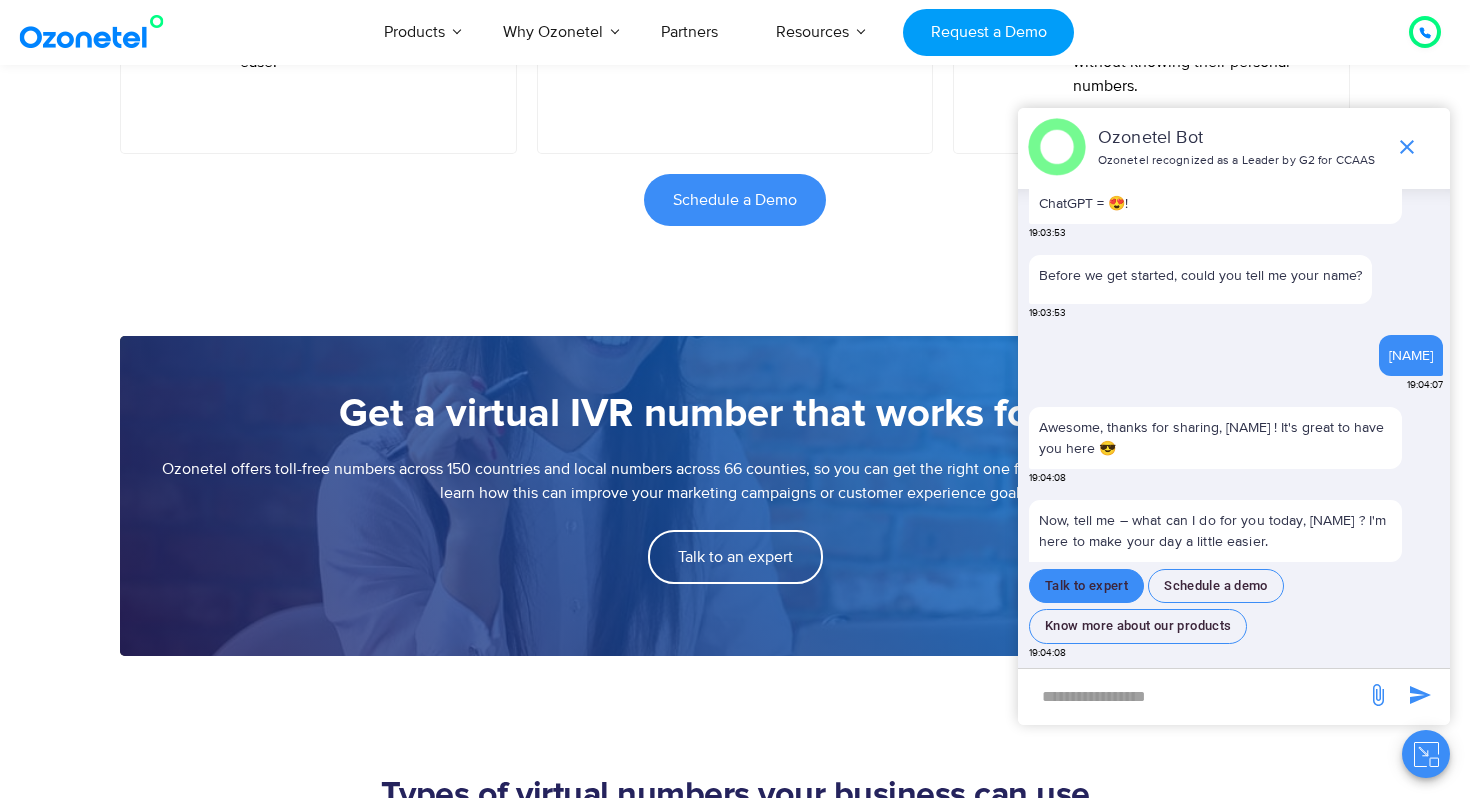 click on "Talk to expert" at bounding box center (1086, 586) 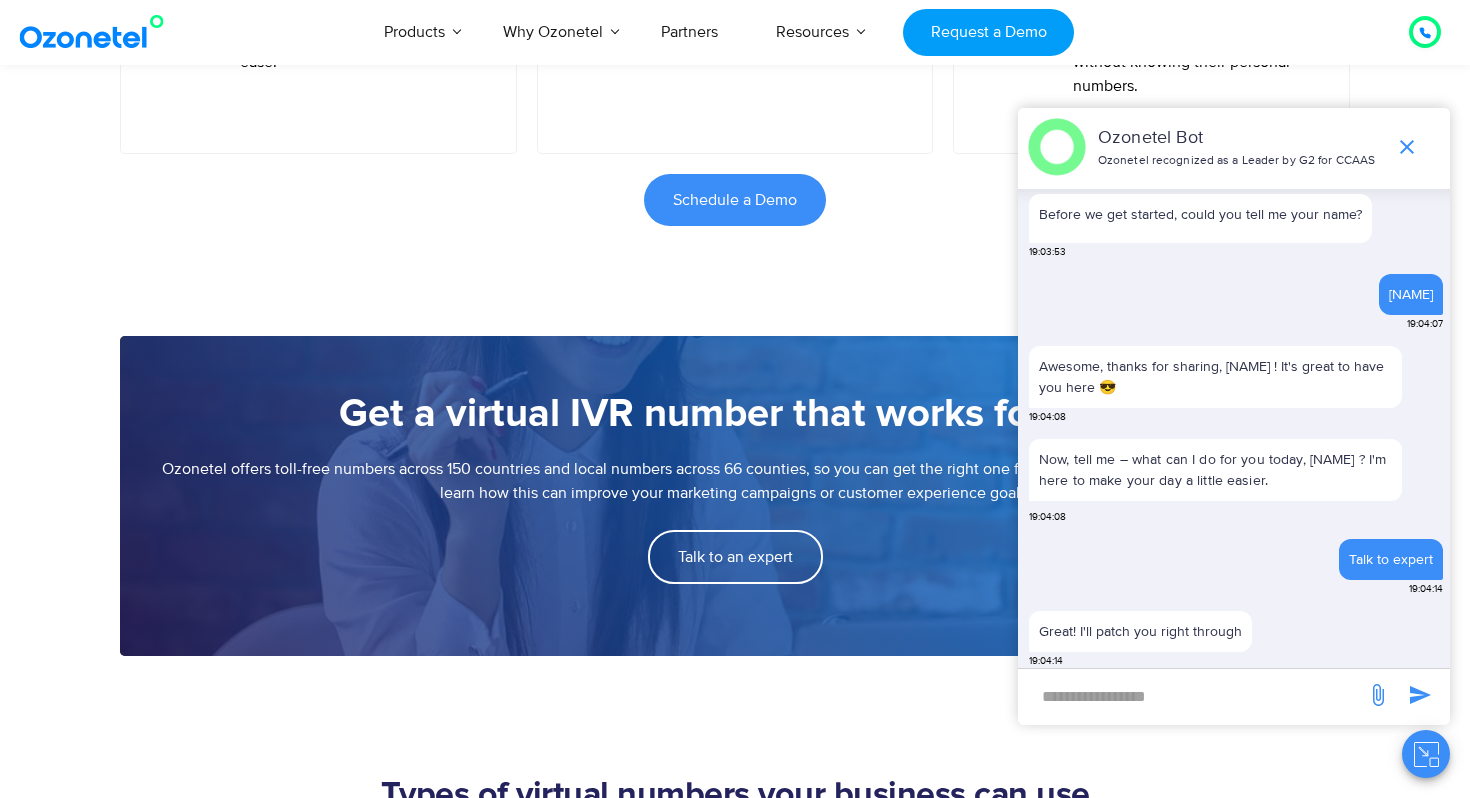scroll, scrollTop: 491, scrollLeft: 0, axis: vertical 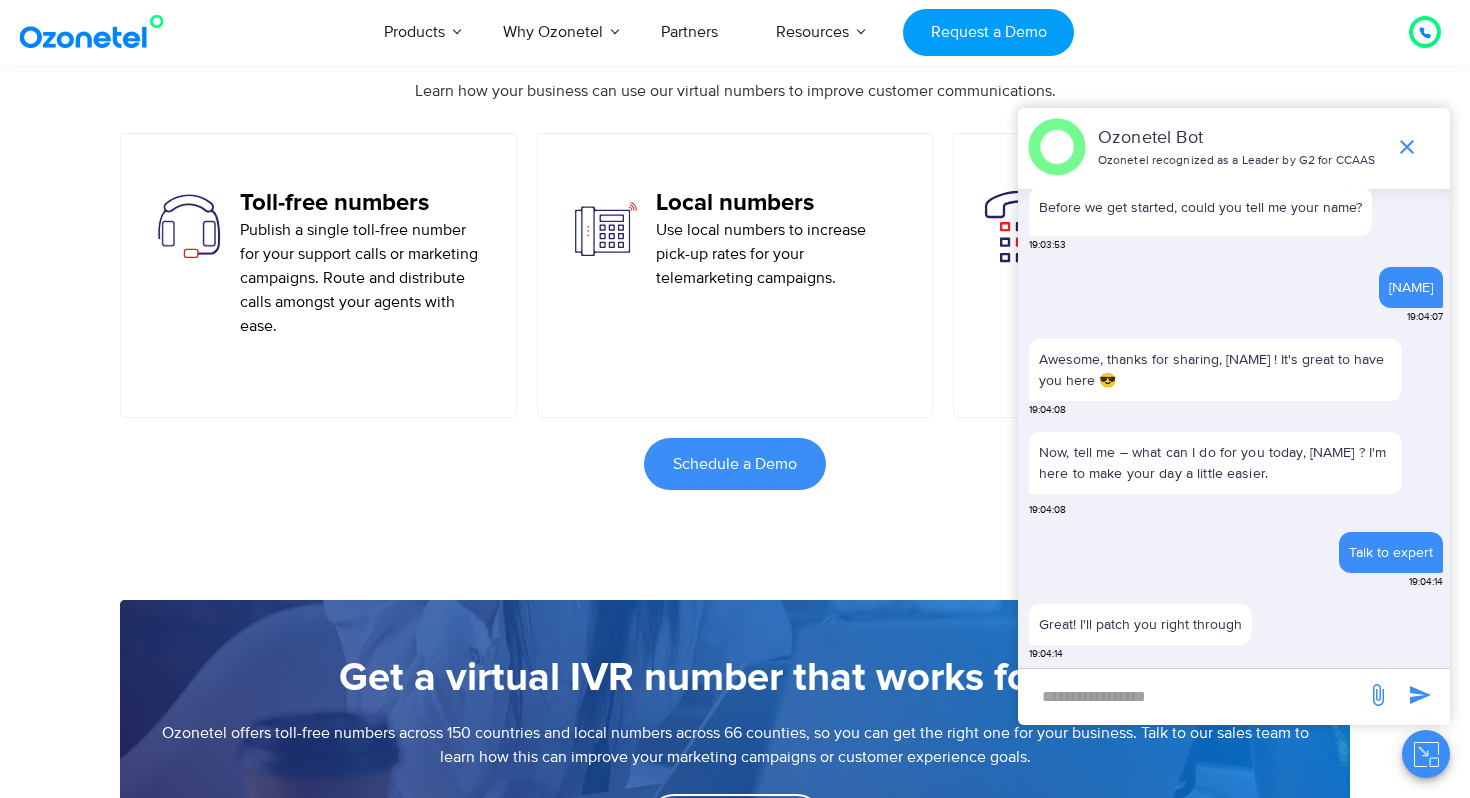 click at bounding box center (1192, 696) 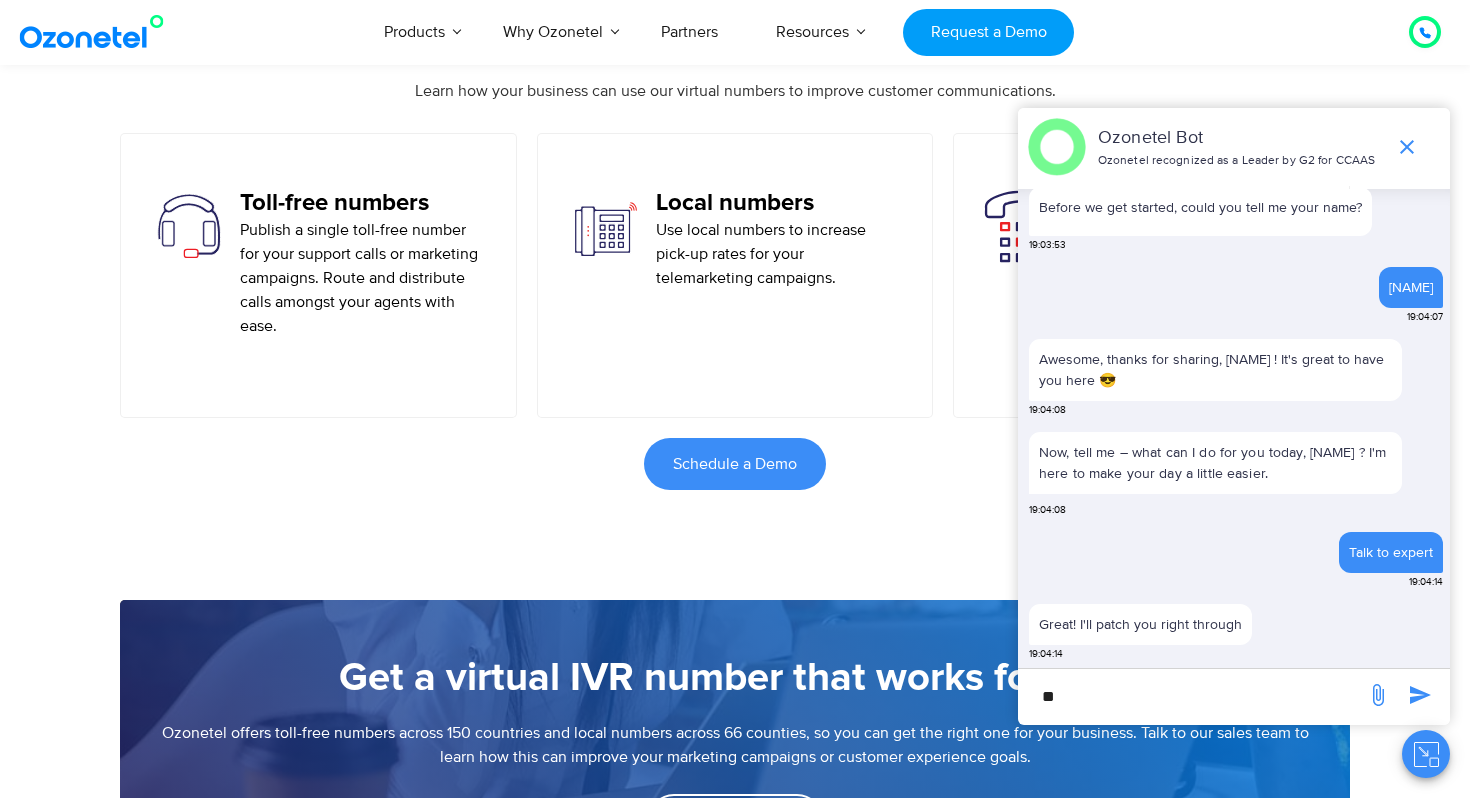 type on "*" 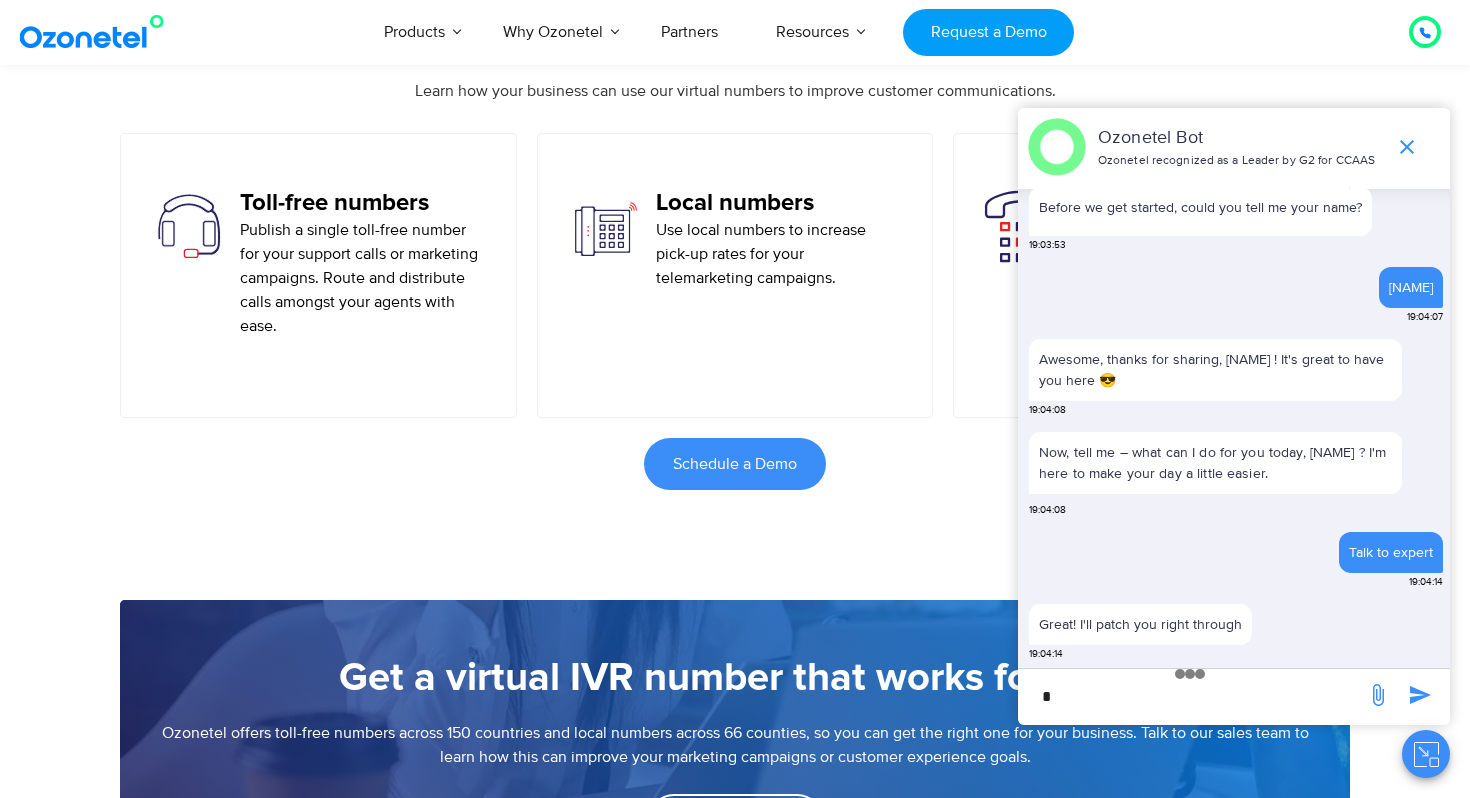 type 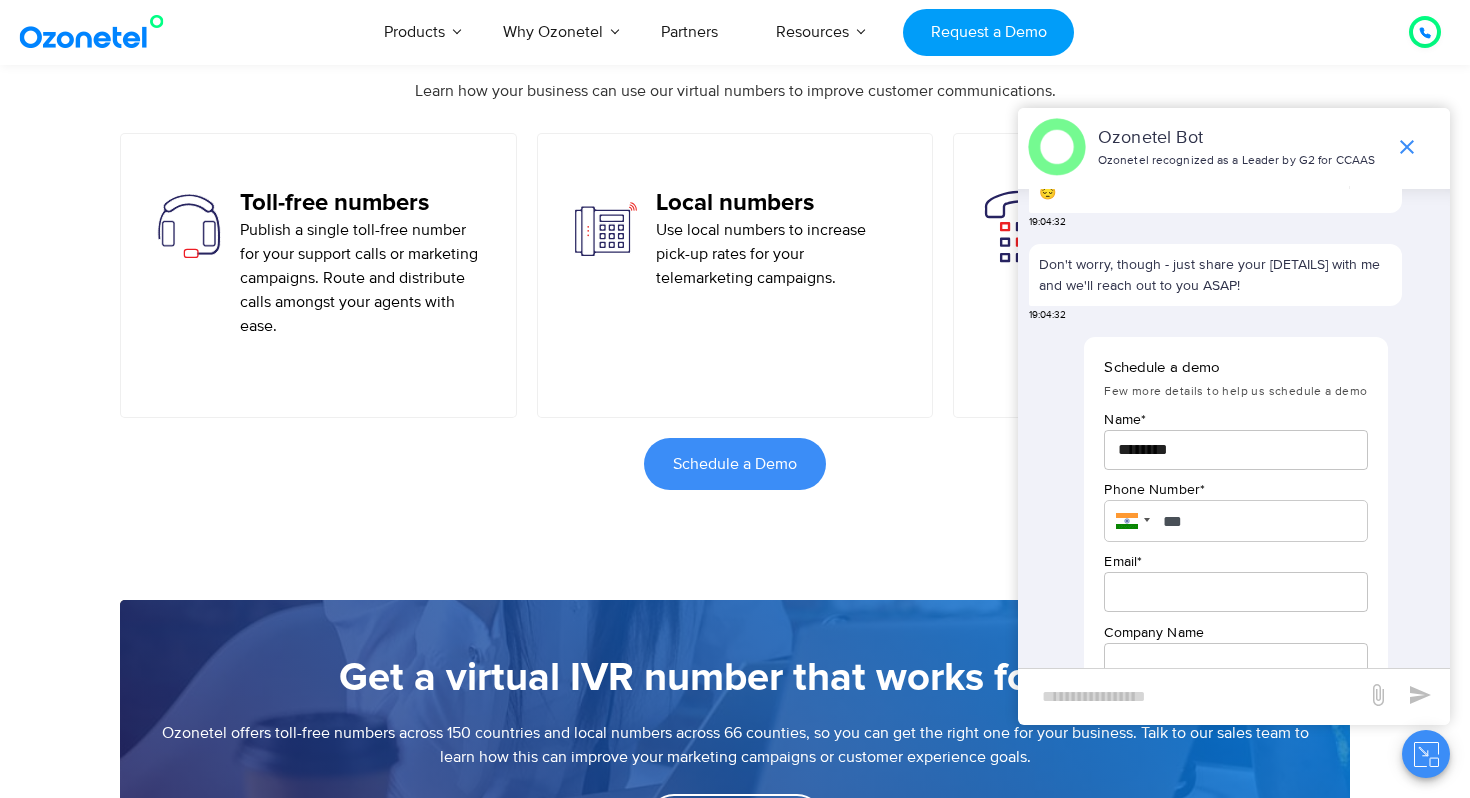 scroll, scrollTop: 1034, scrollLeft: 0, axis: vertical 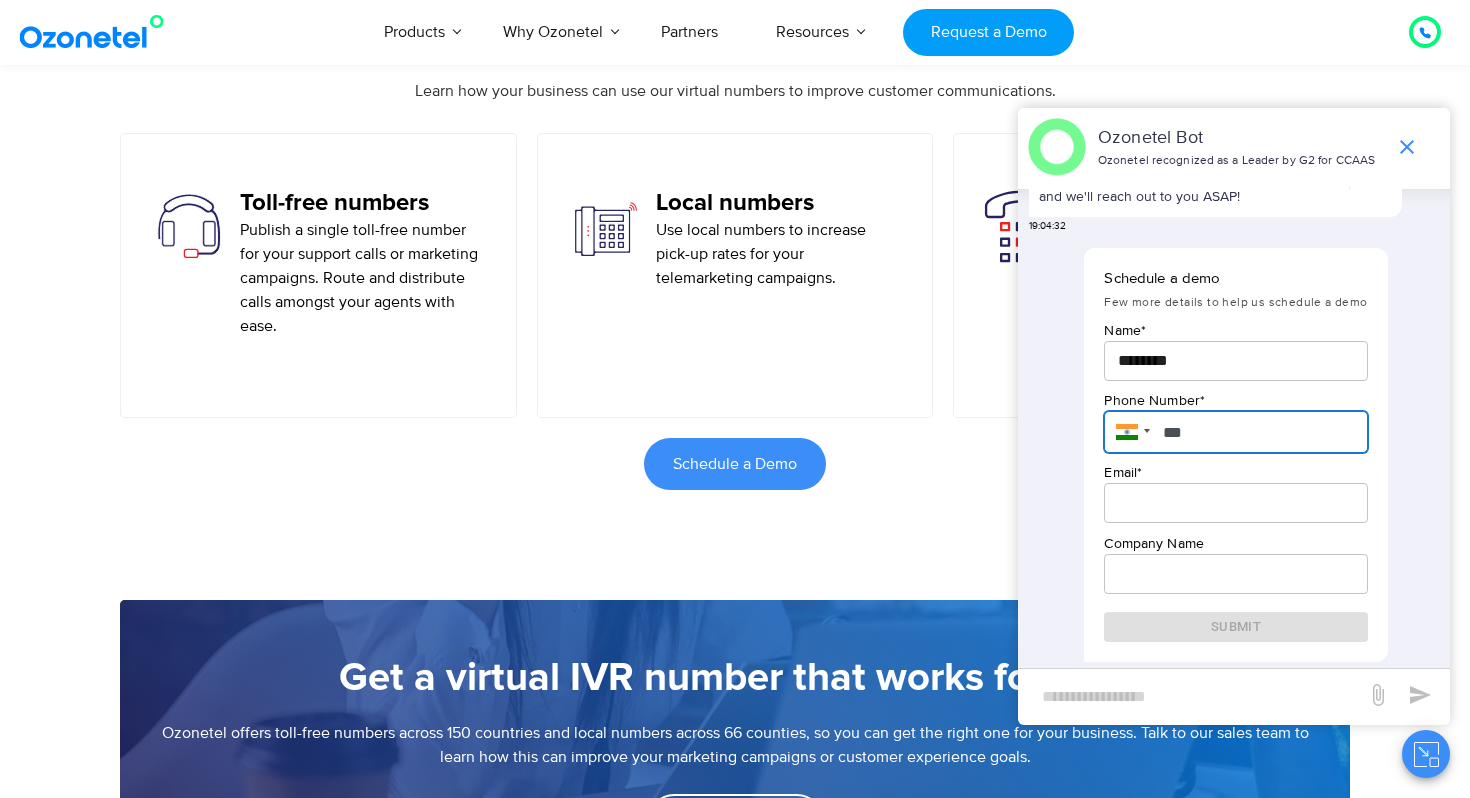 click on "***" at bounding box center (1235, 432) 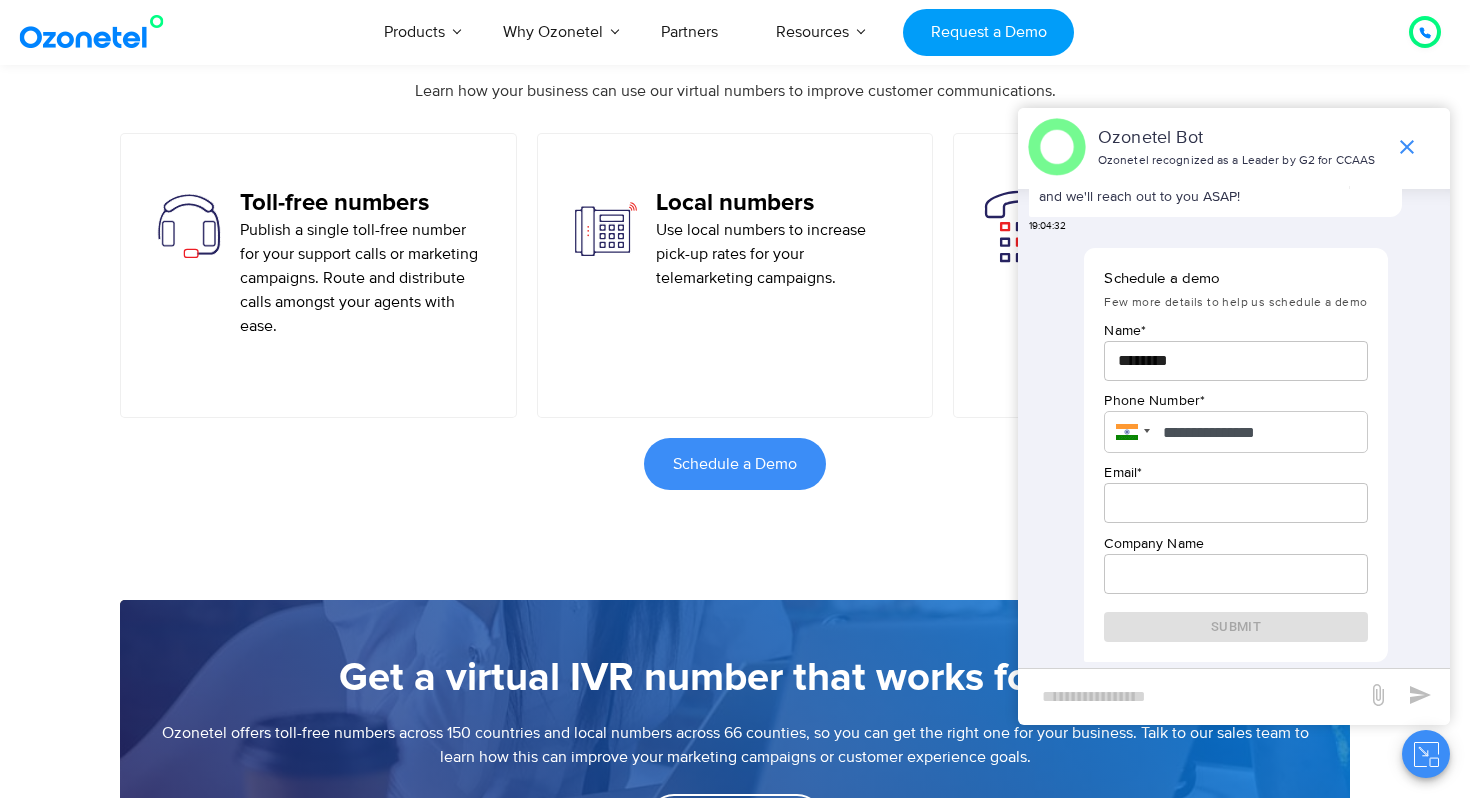 type on "***" 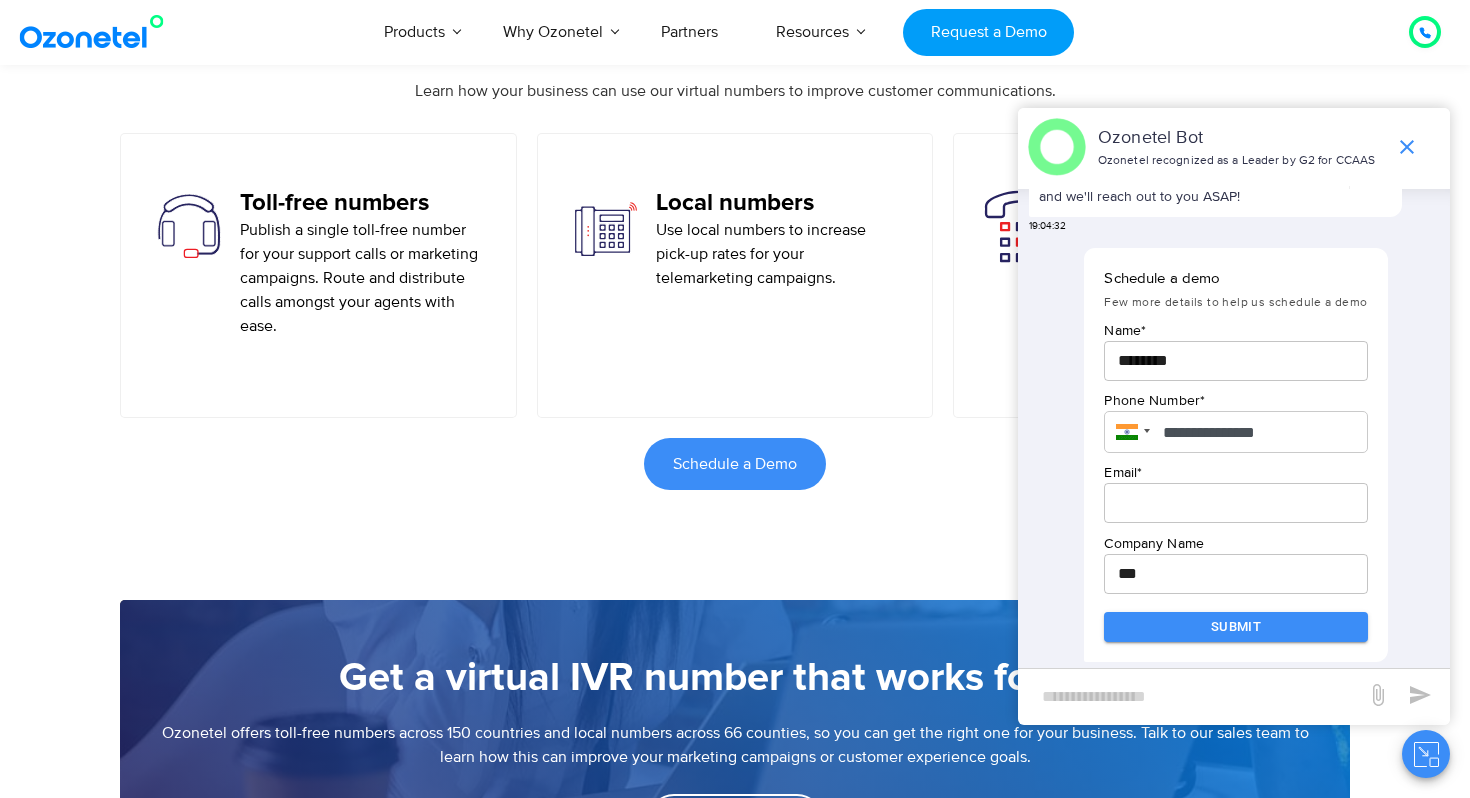 click at bounding box center [1235, 503] 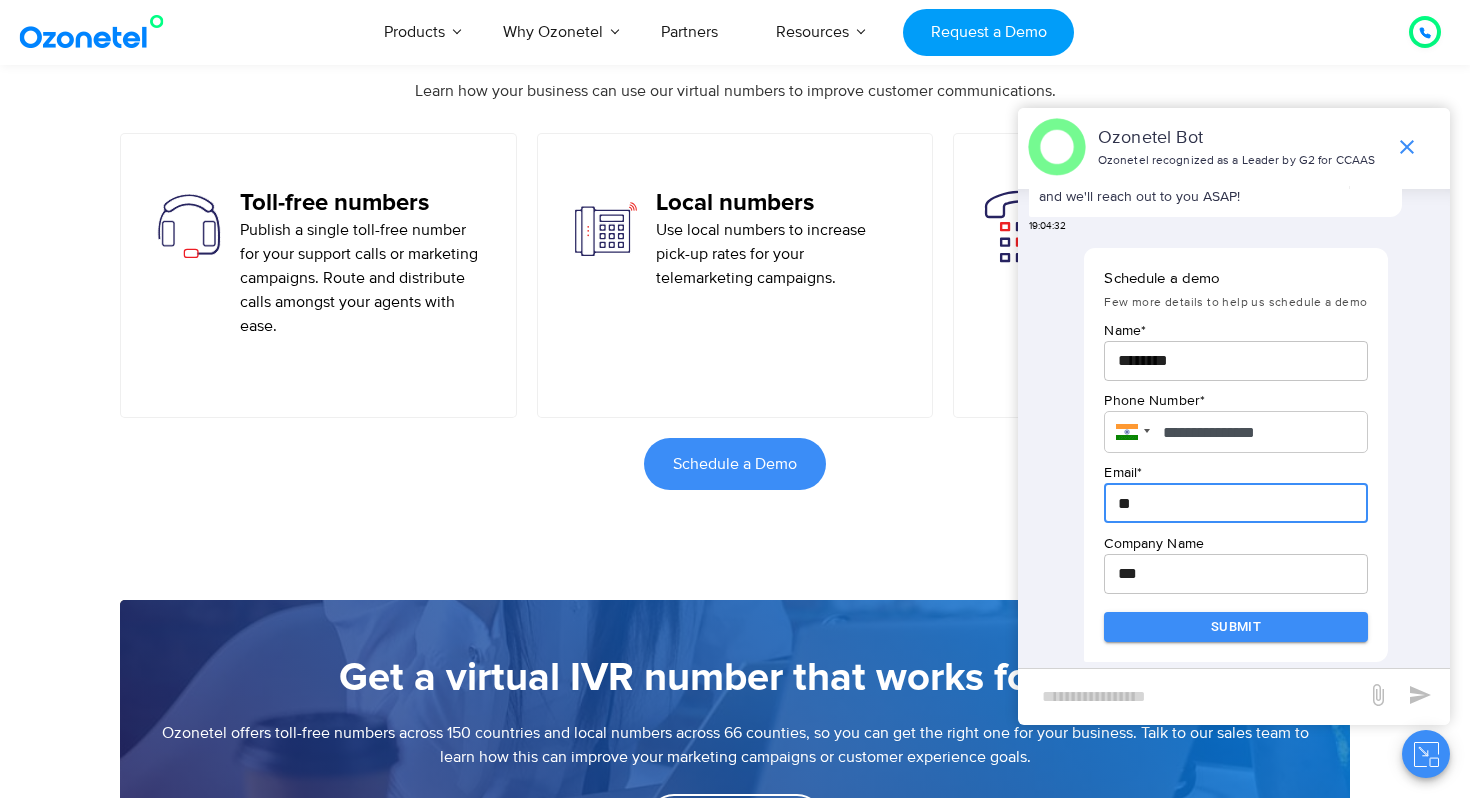 type on "**********" 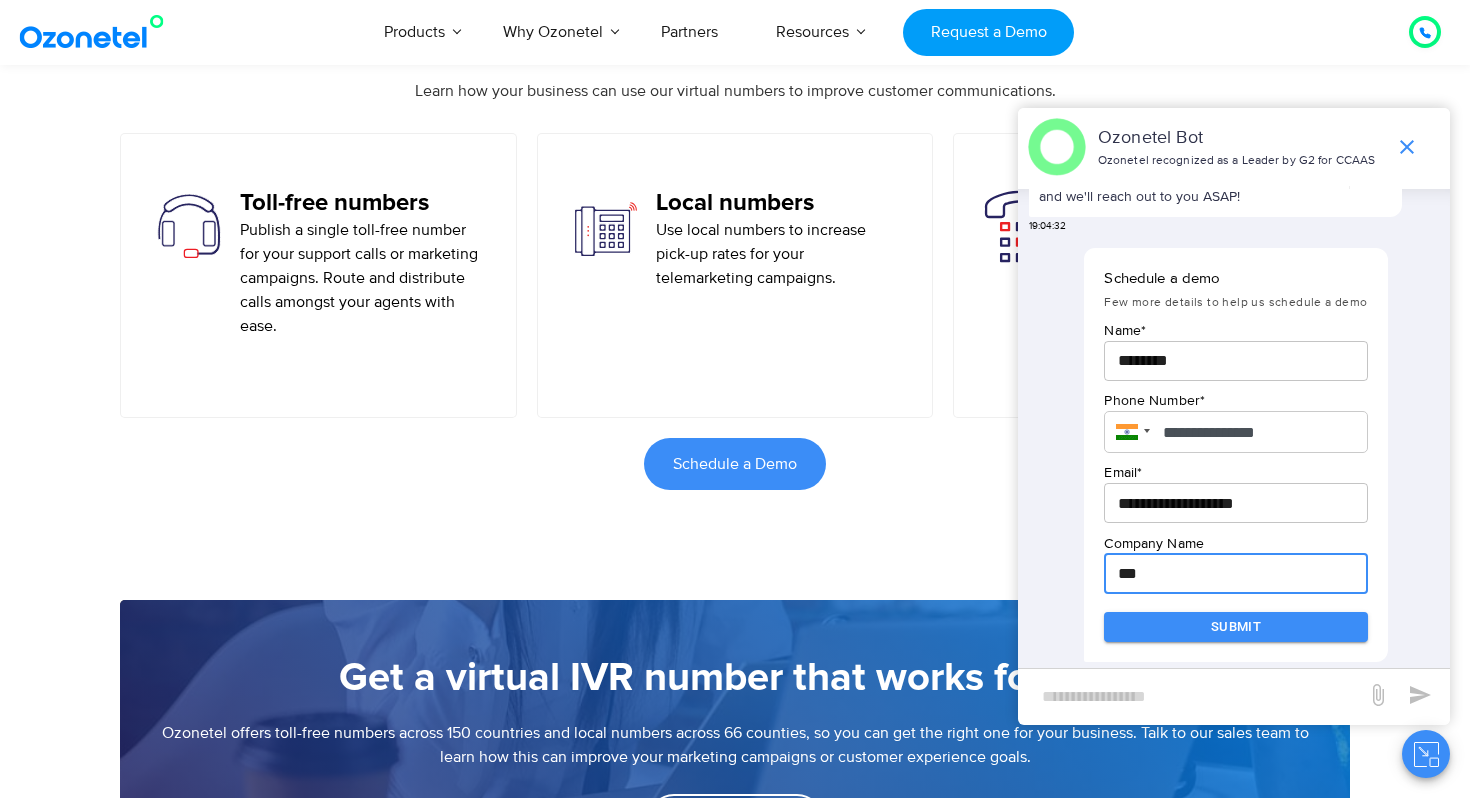 click on "***" at bounding box center [1235, 574] 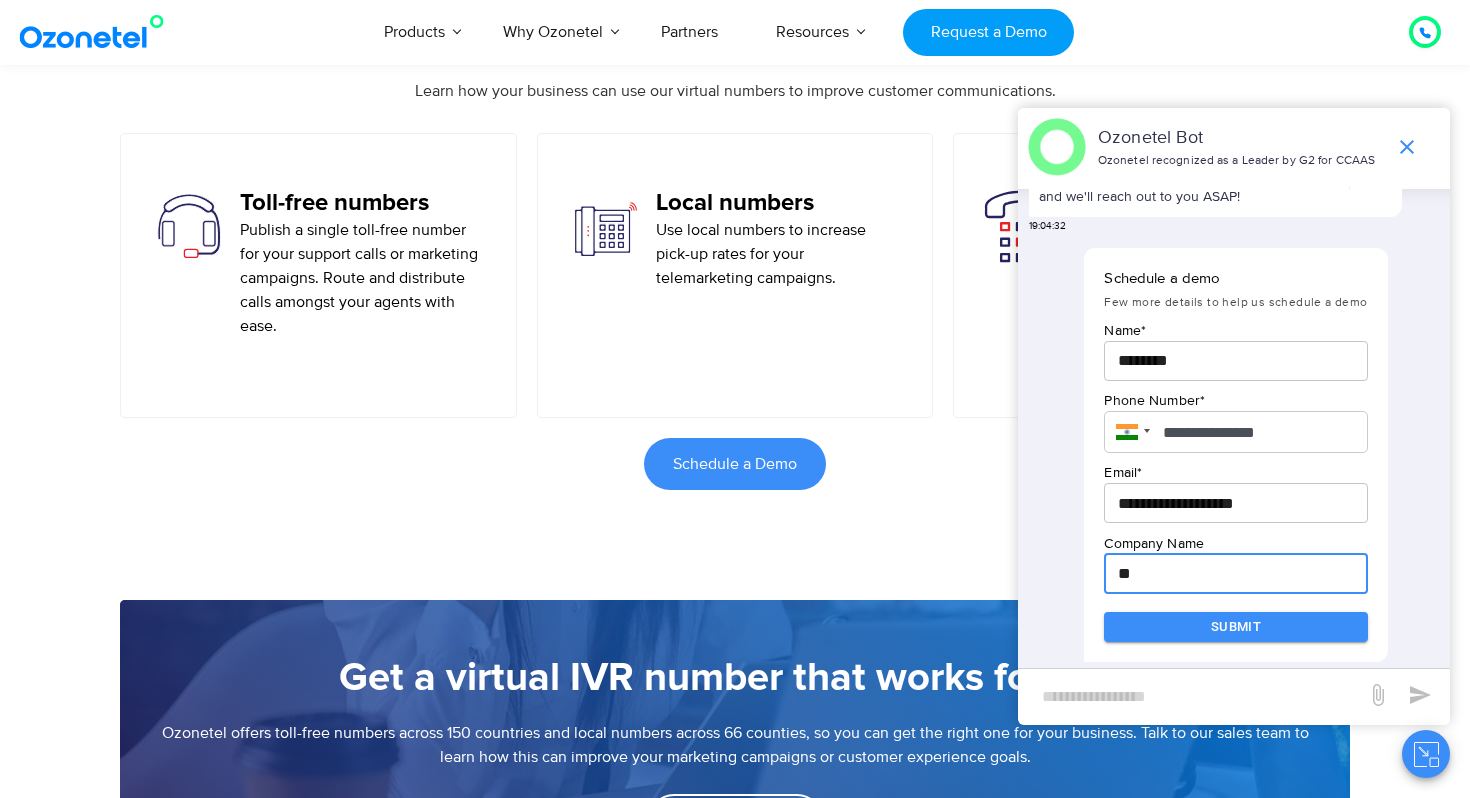 type on "*" 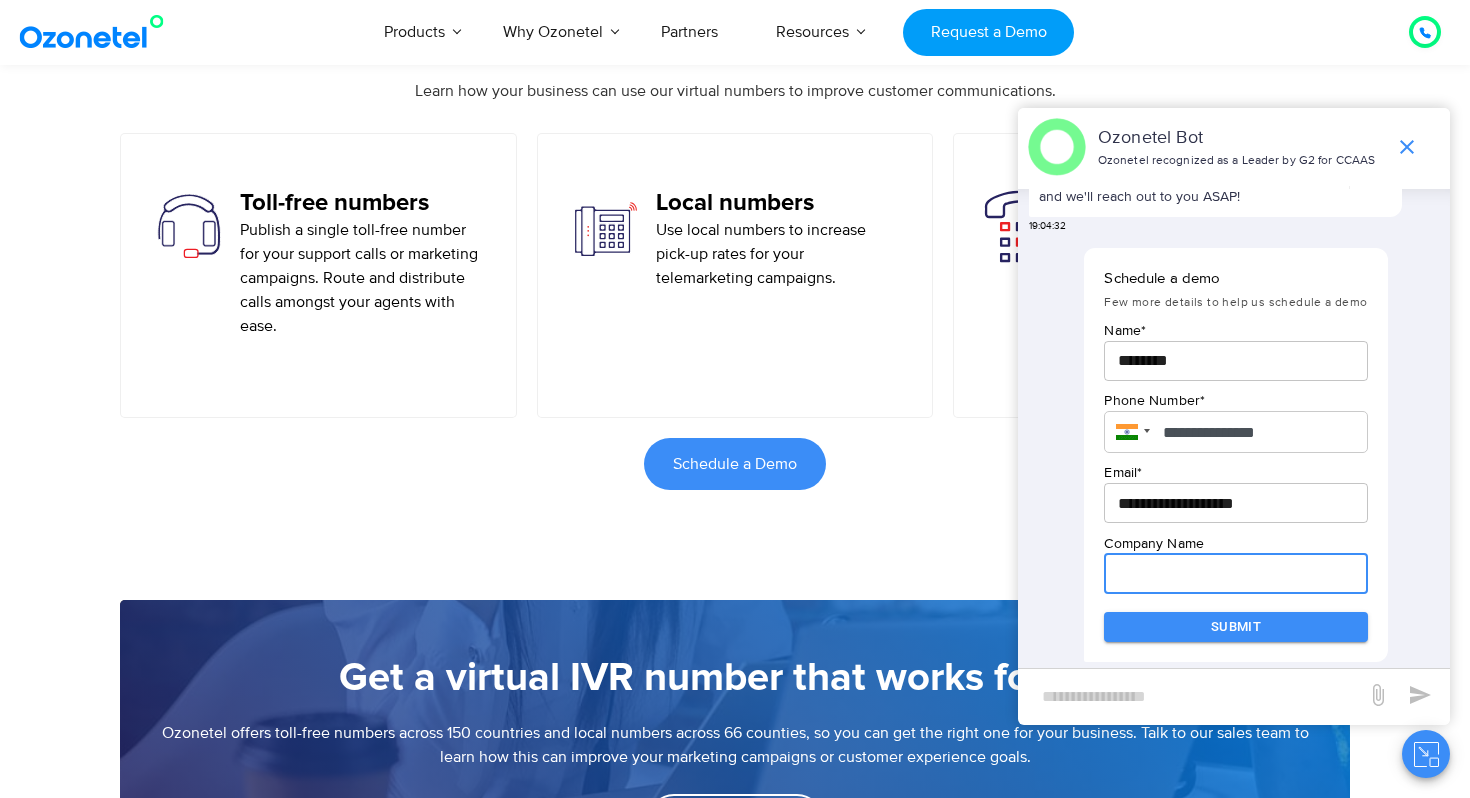 click at bounding box center (1235, 574) 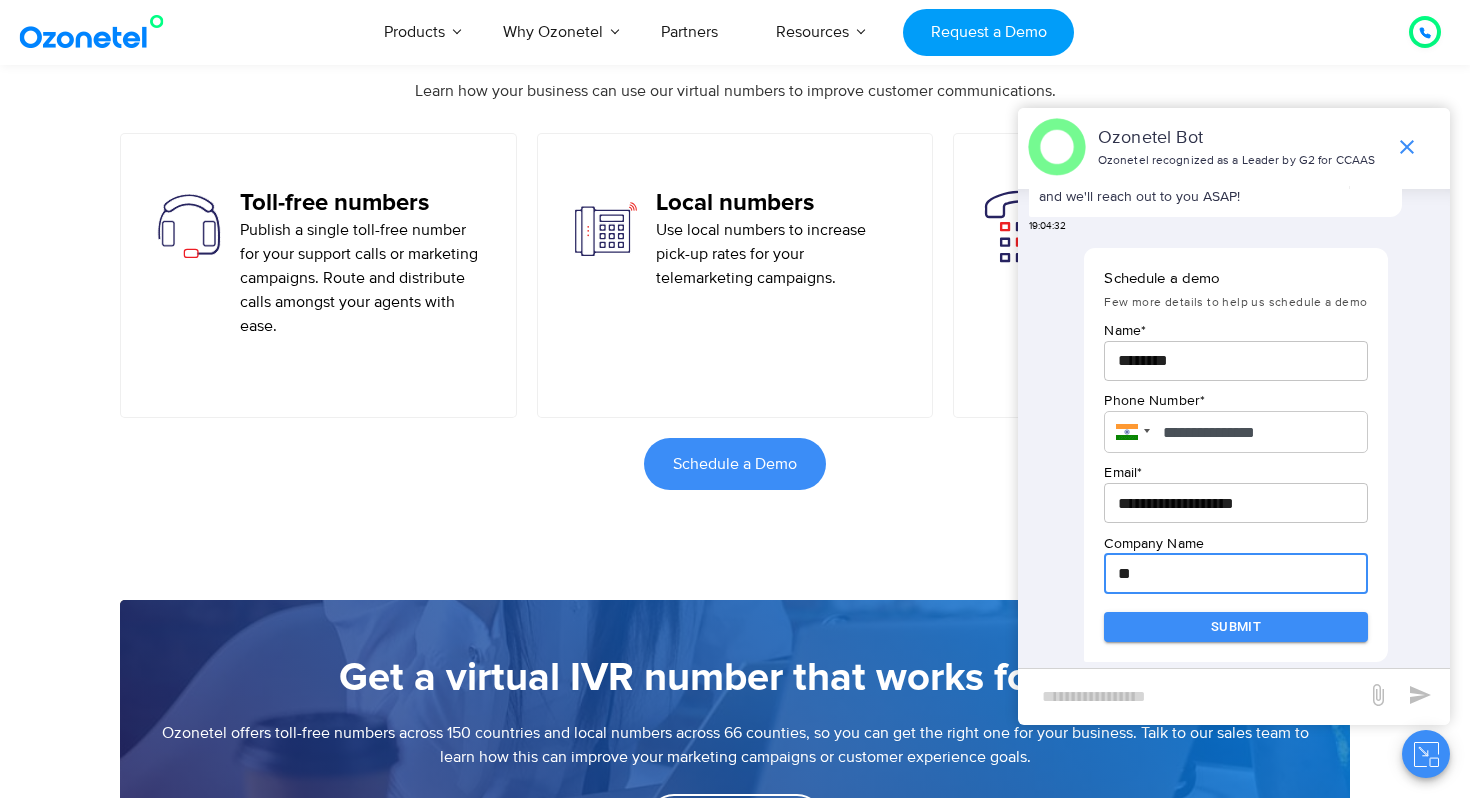type on "**********" 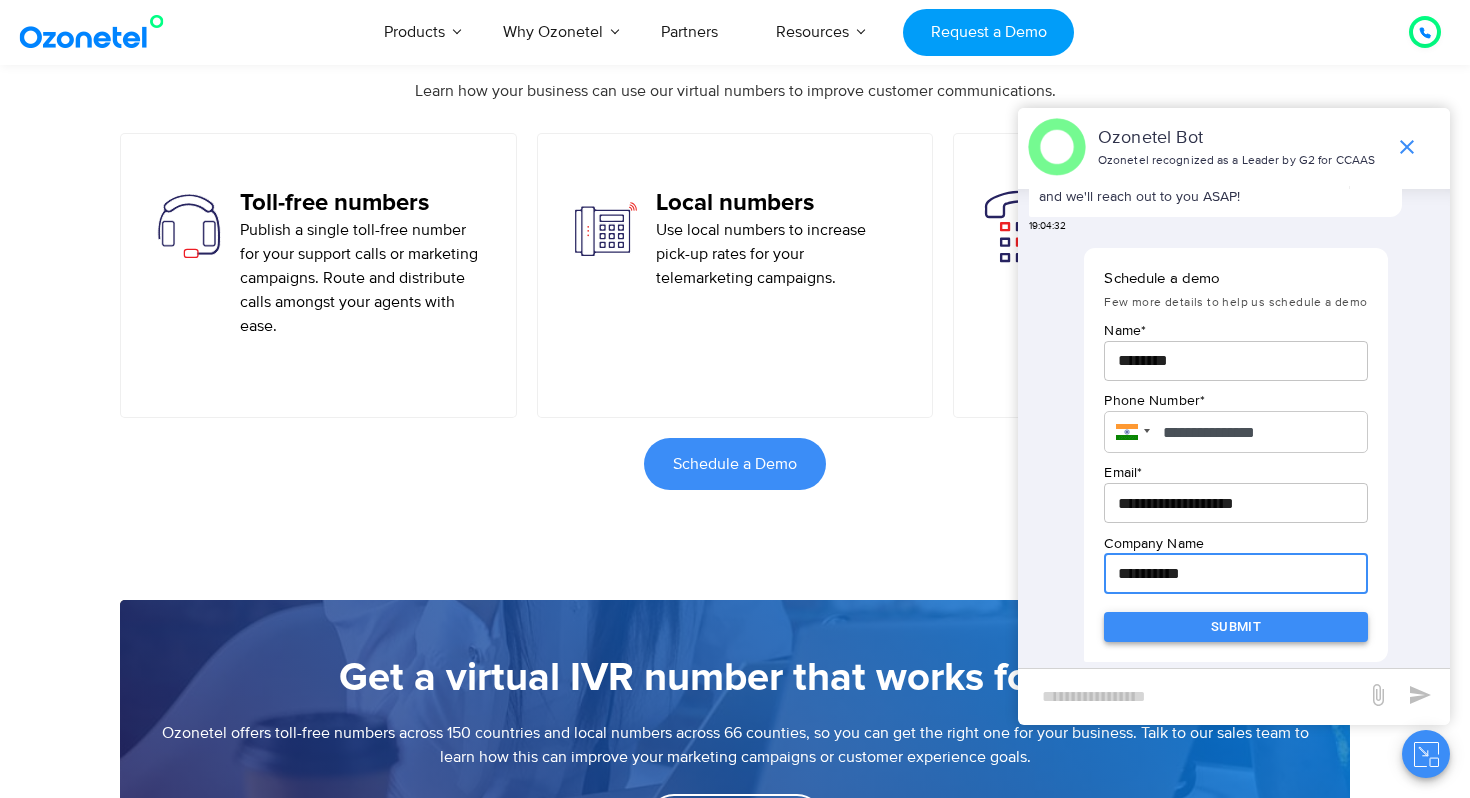 click on "Submit" at bounding box center [1235, 627] 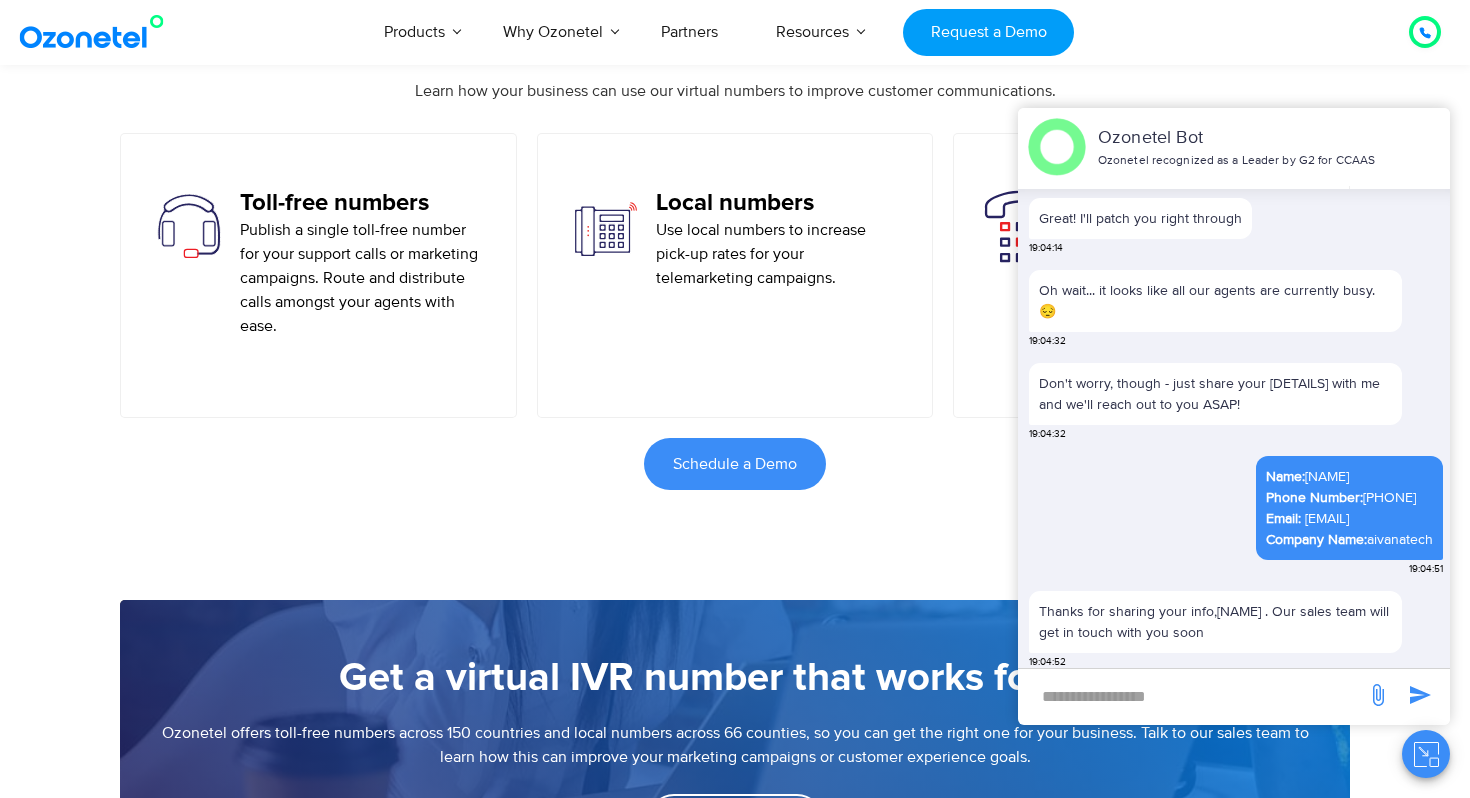 scroll, scrollTop: 887, scrollLeft: 0, axis: vertical 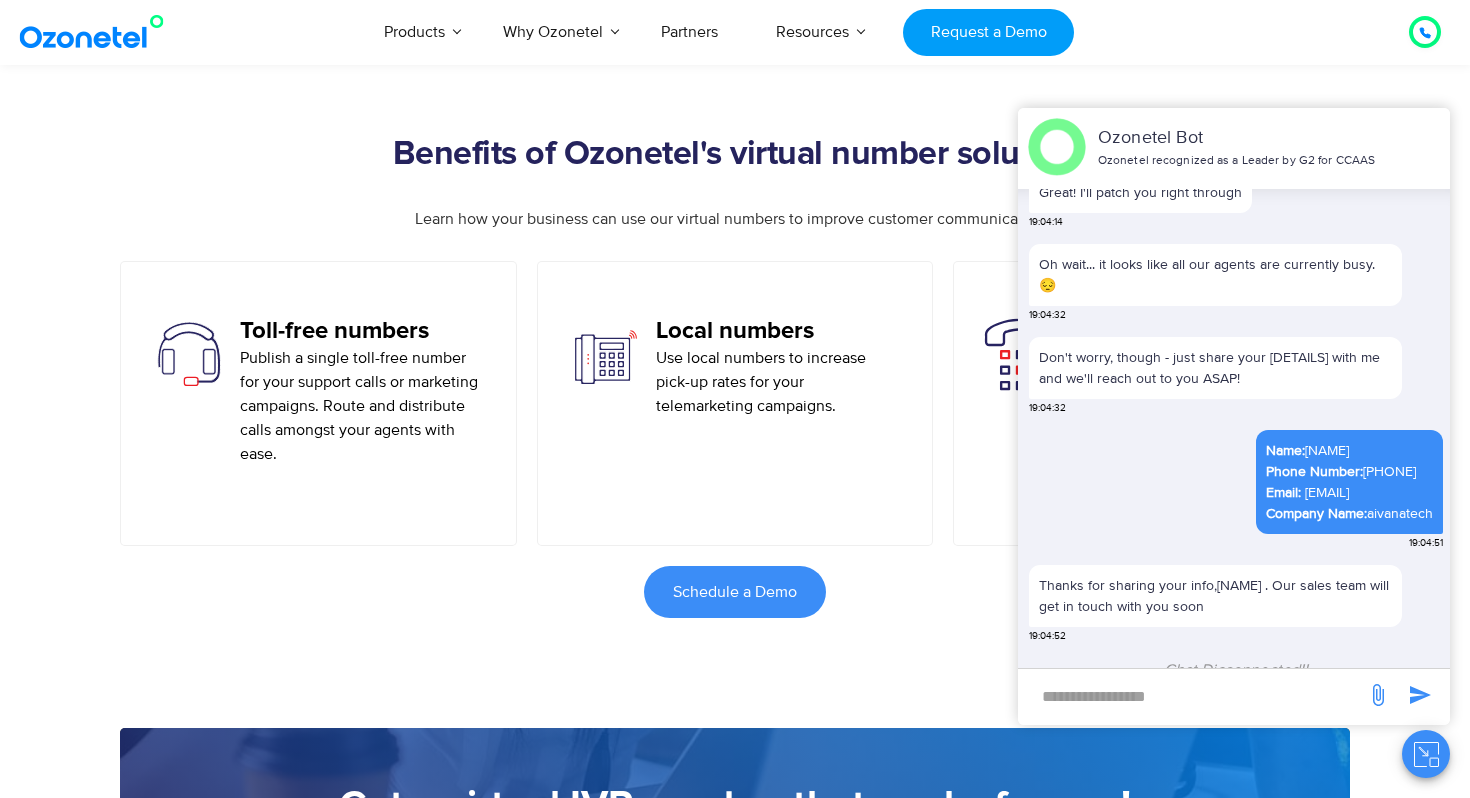 click 